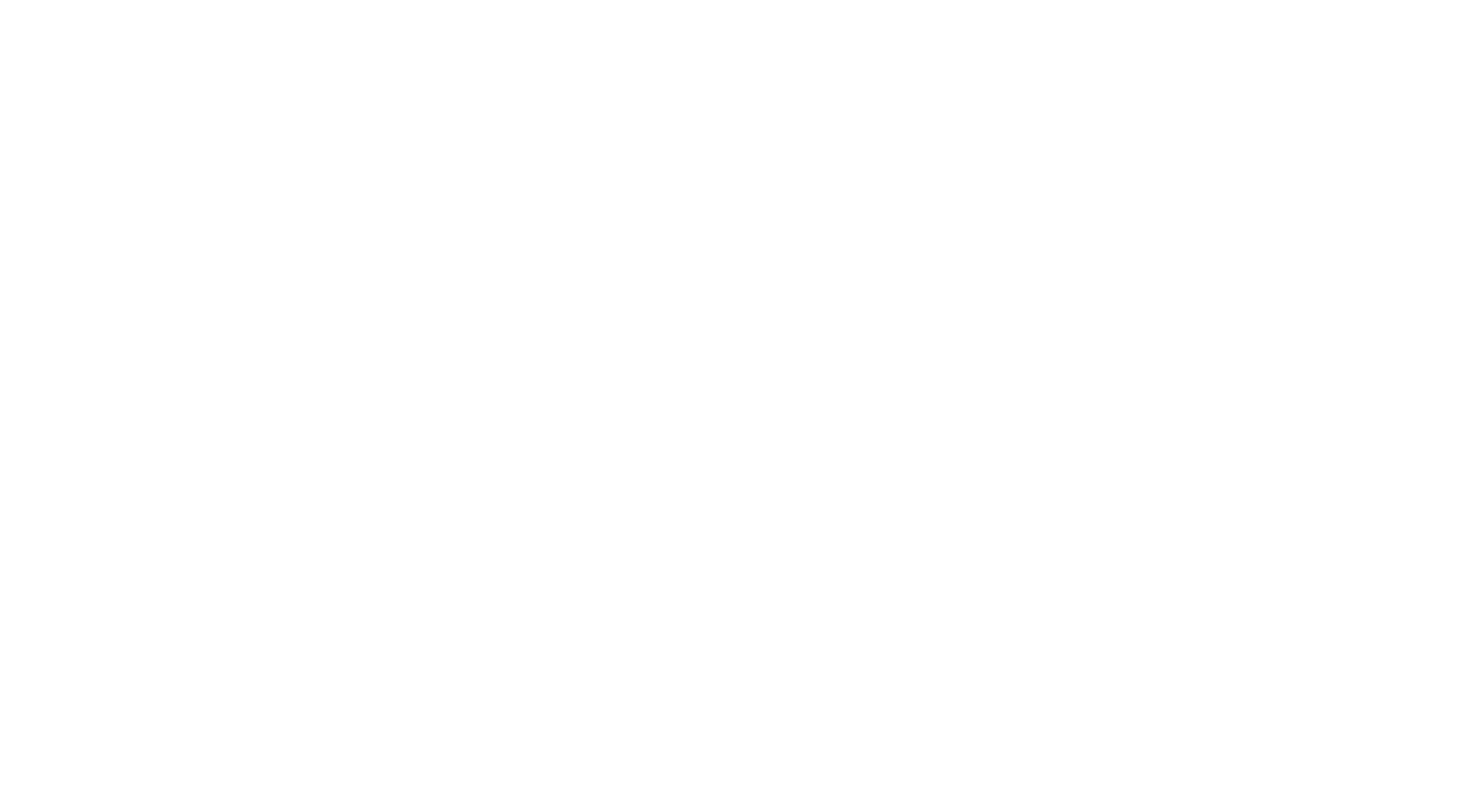 scroll, scrollTop: 0, scrollLeft: 0, axis: both 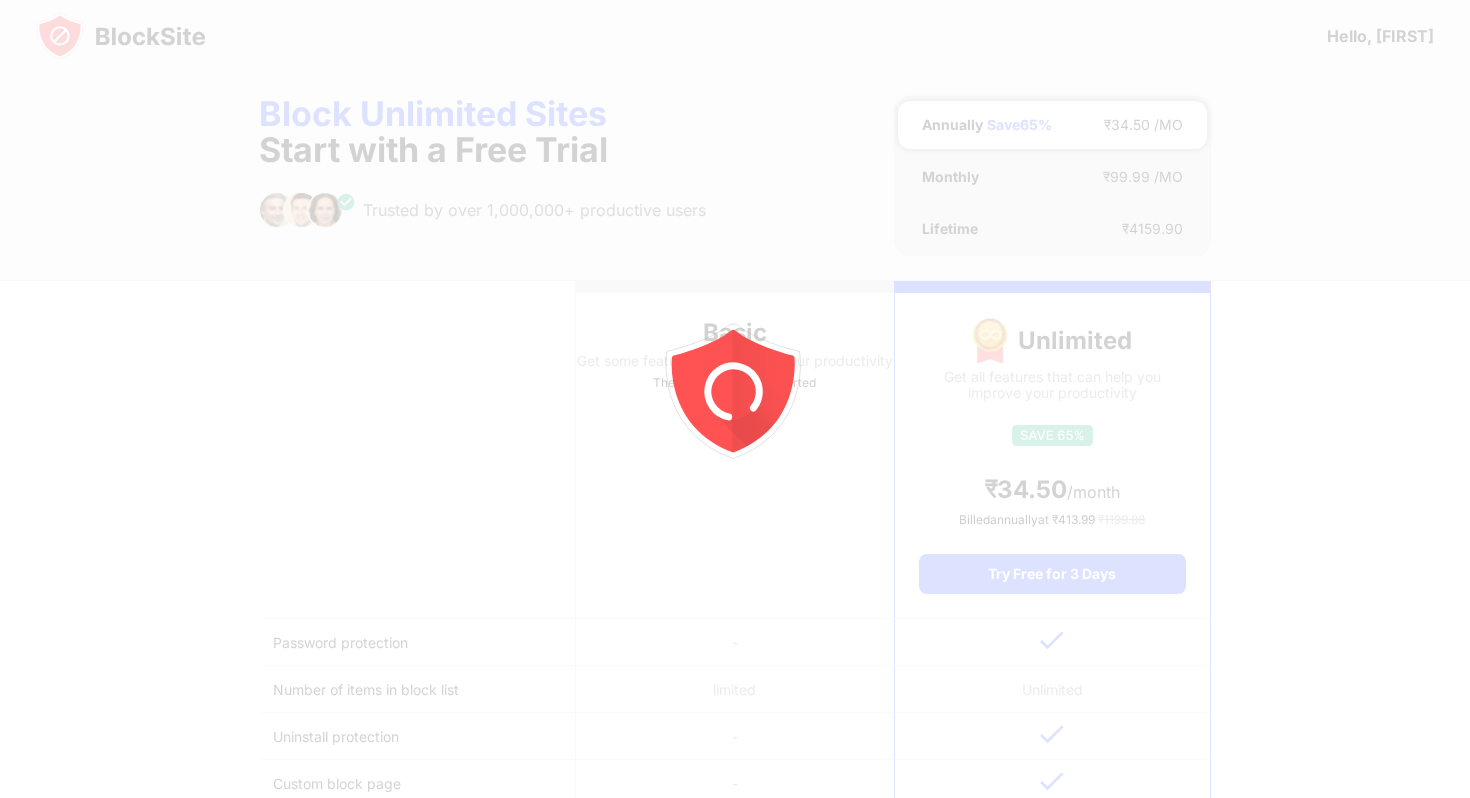 click at bounding box center (121, 36) 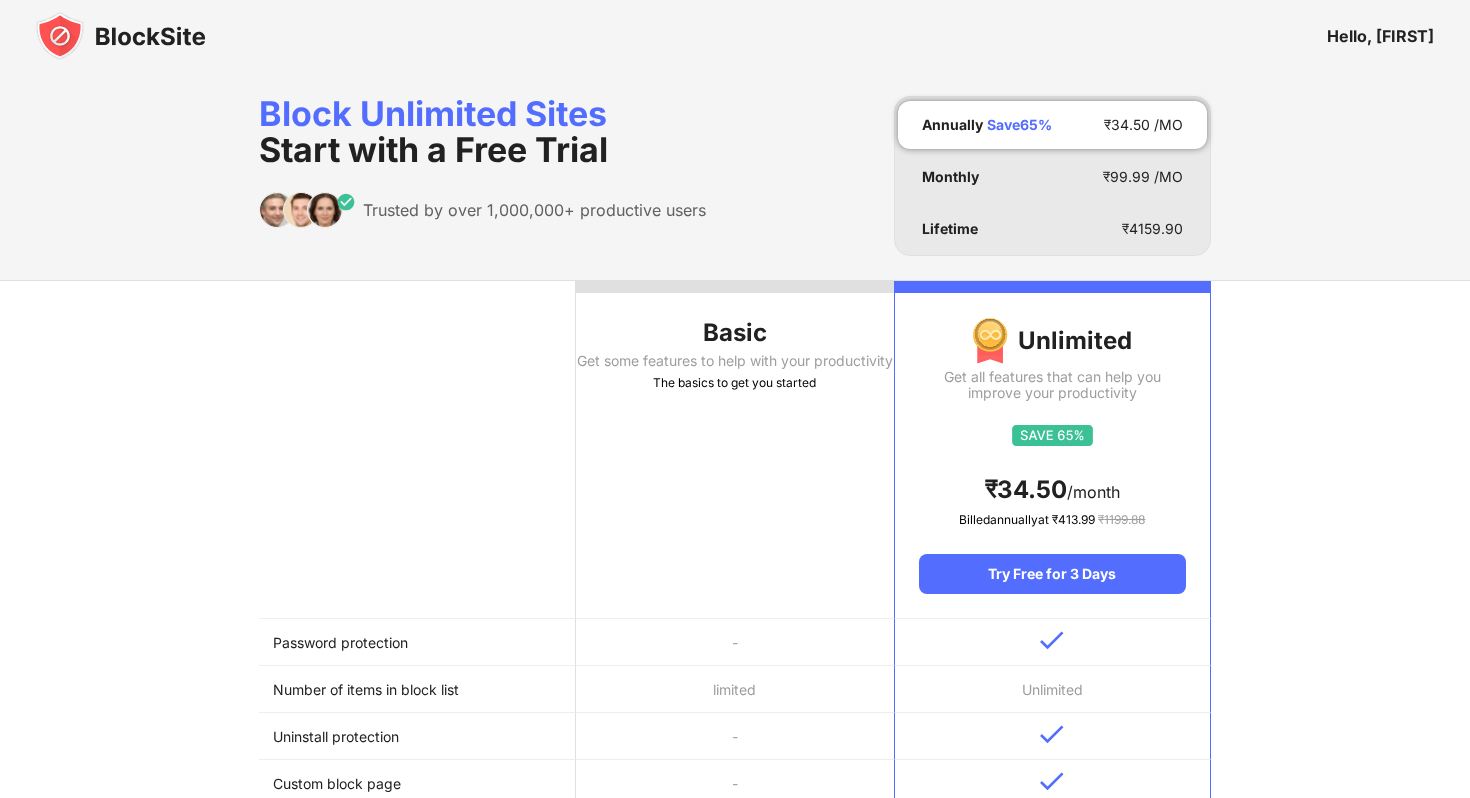 click at bounding box center (121, 36) 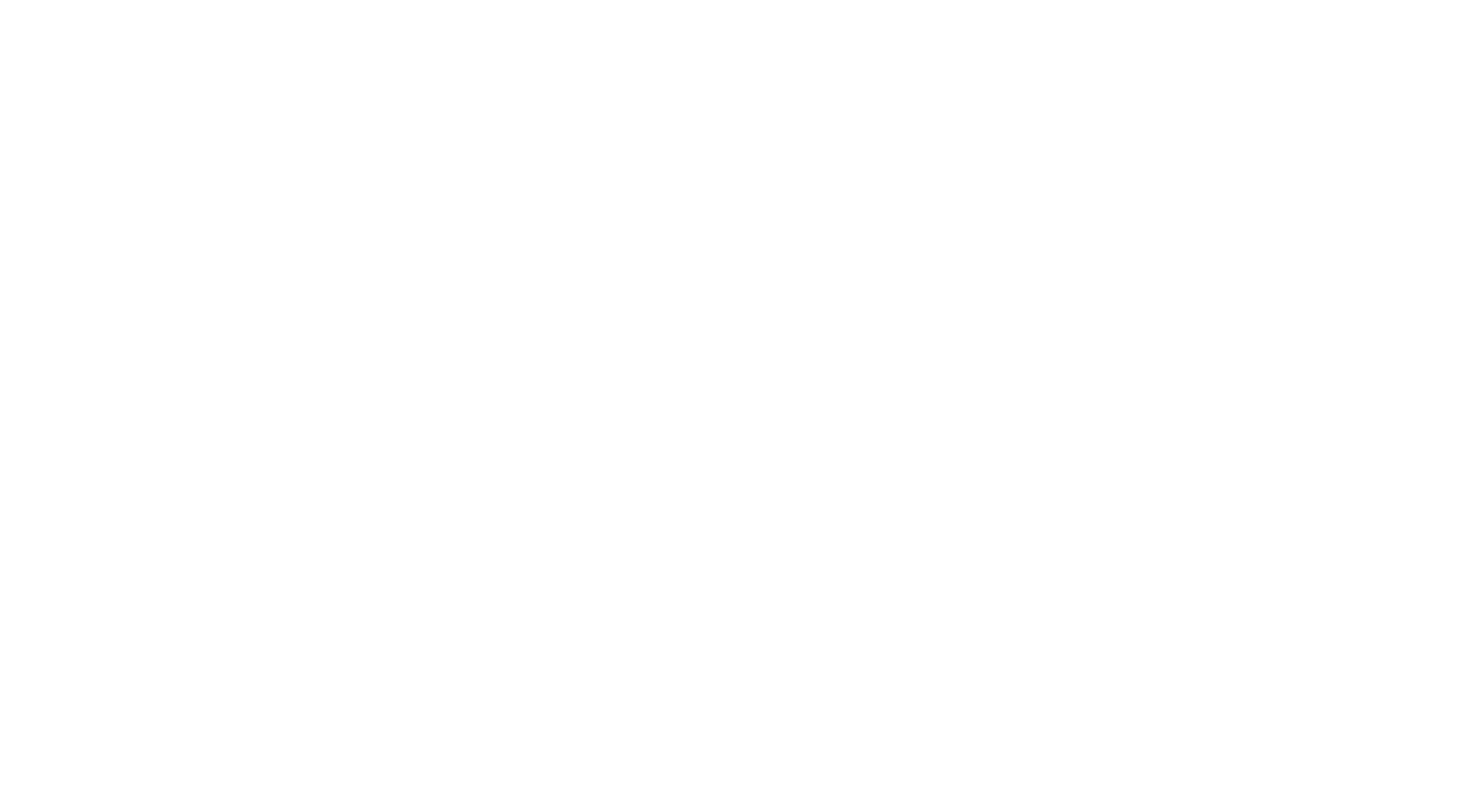 scroll, scrollTop: 0, scrollLeft: 0, axis: both 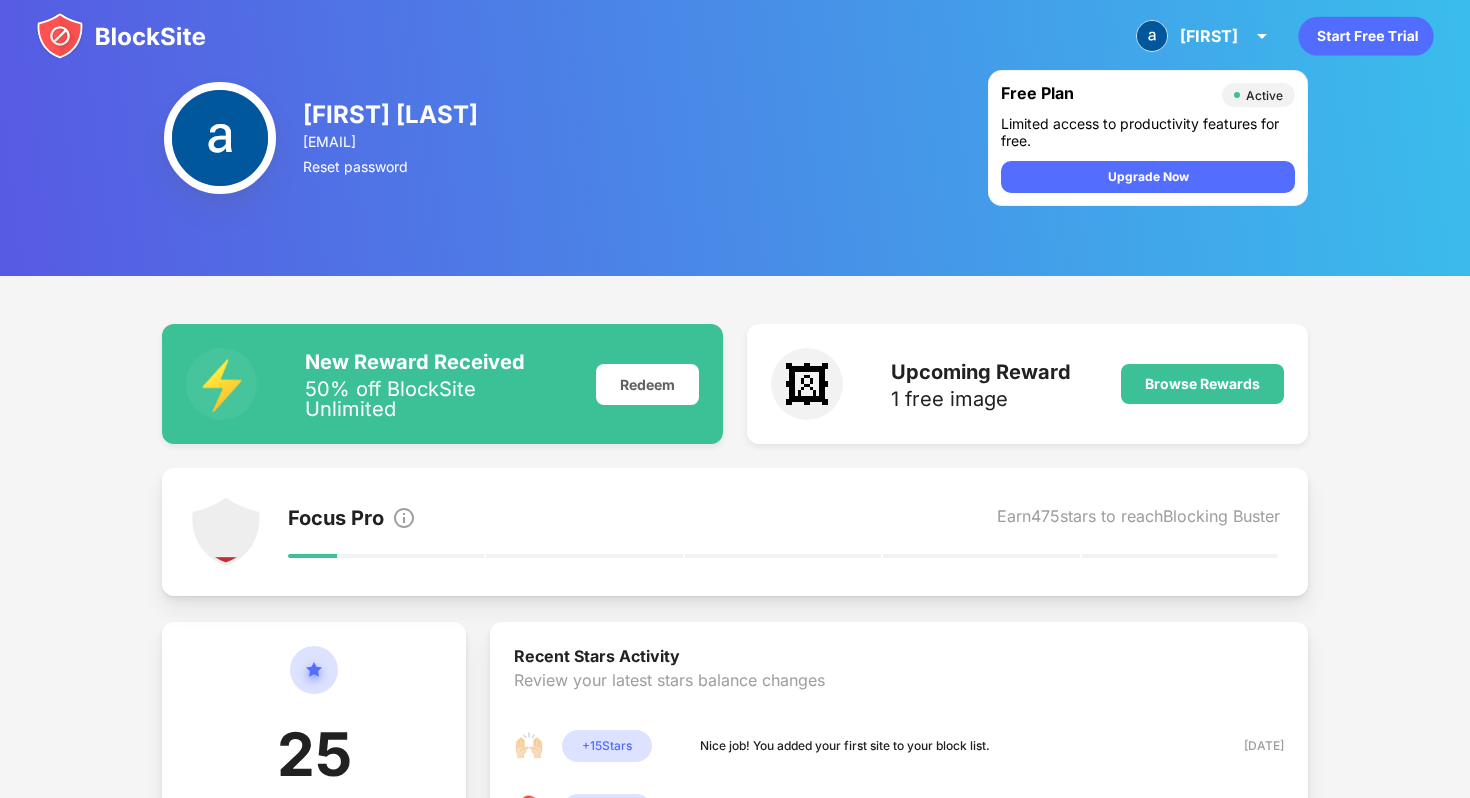 click on "[FIRST] [LAST] [EMAIL] Reset password" at bounding box center [392, 138] 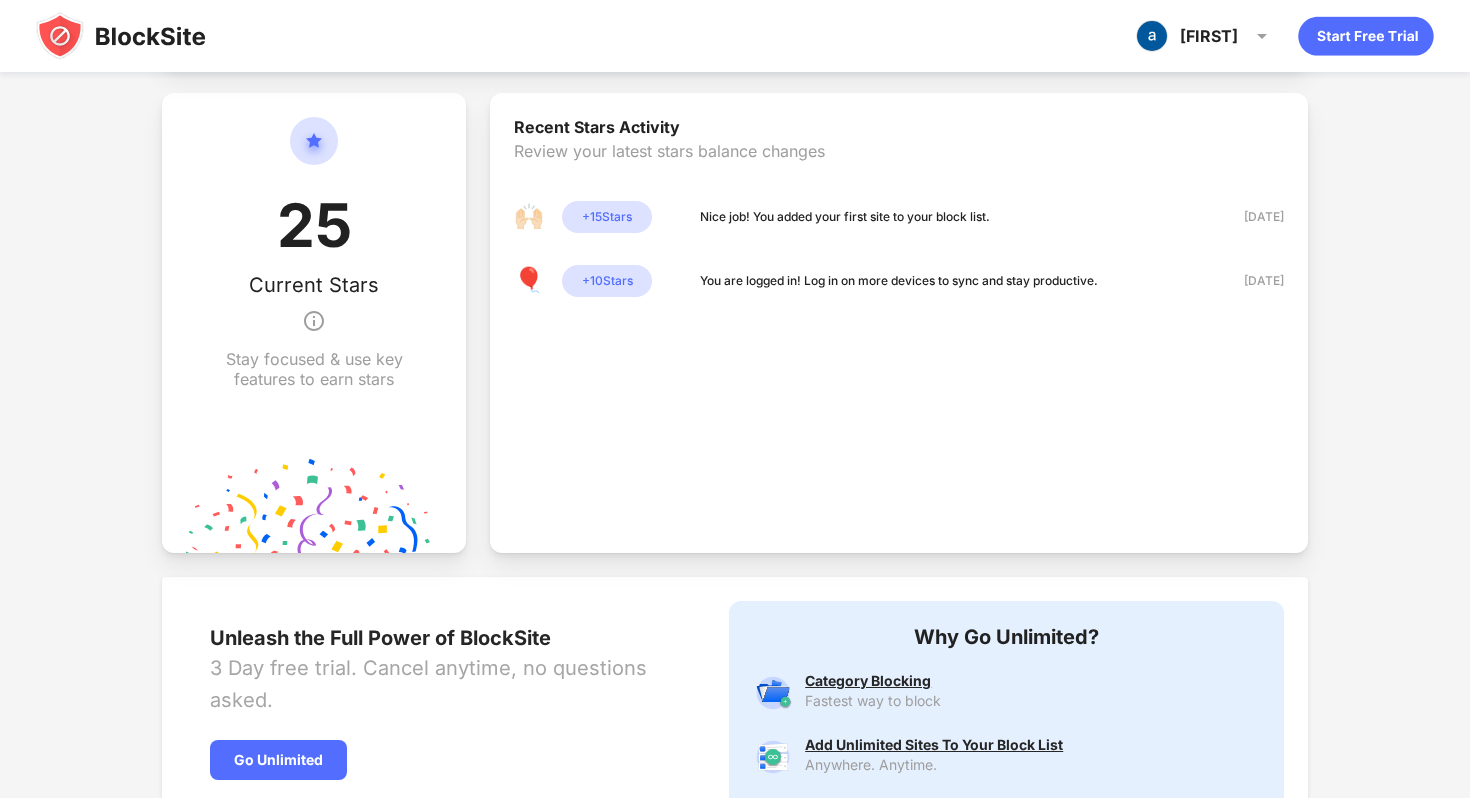 scroll, scrollTop: 0, scrollLeft: 0, axis: both 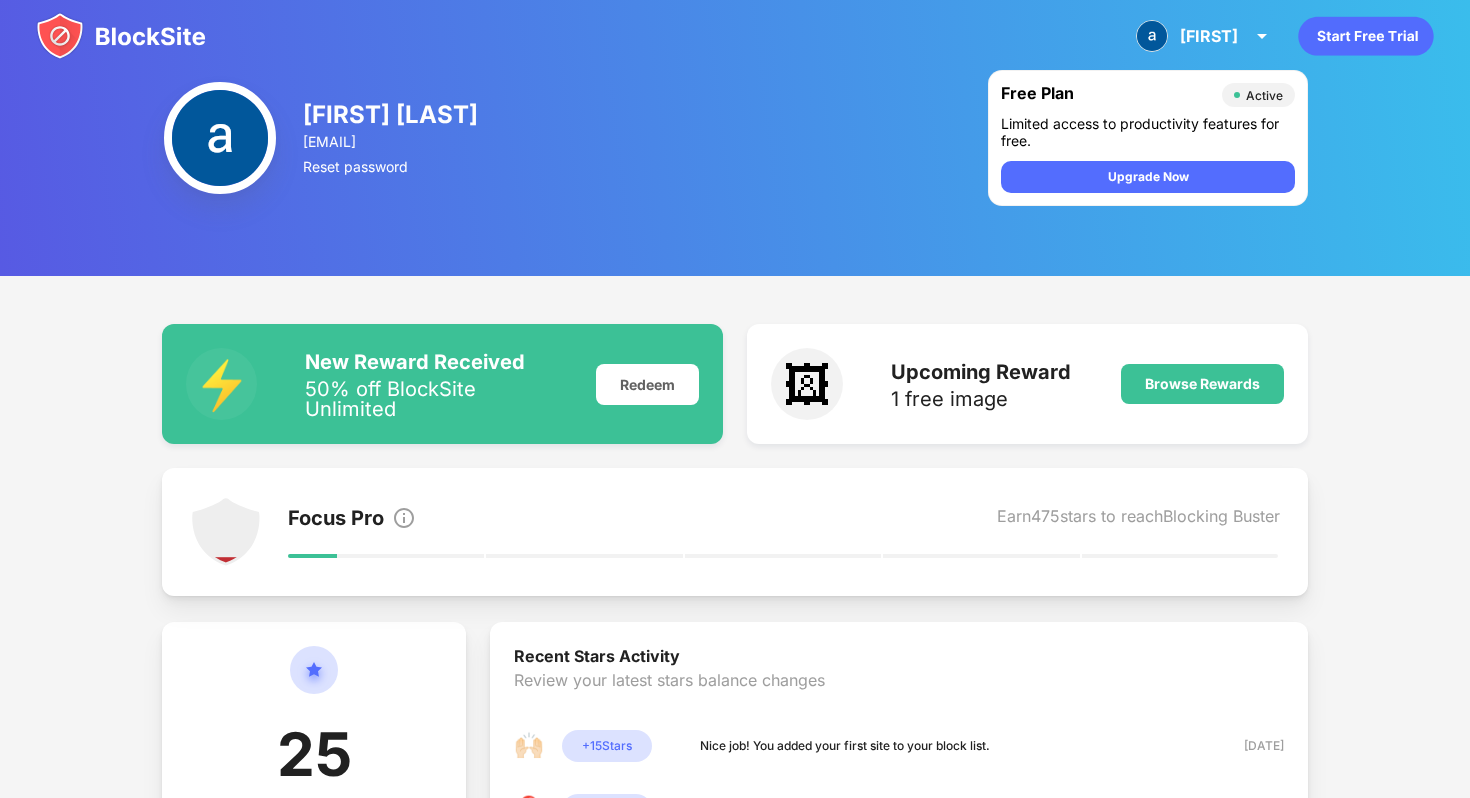 click at bounding box center (783, 556) 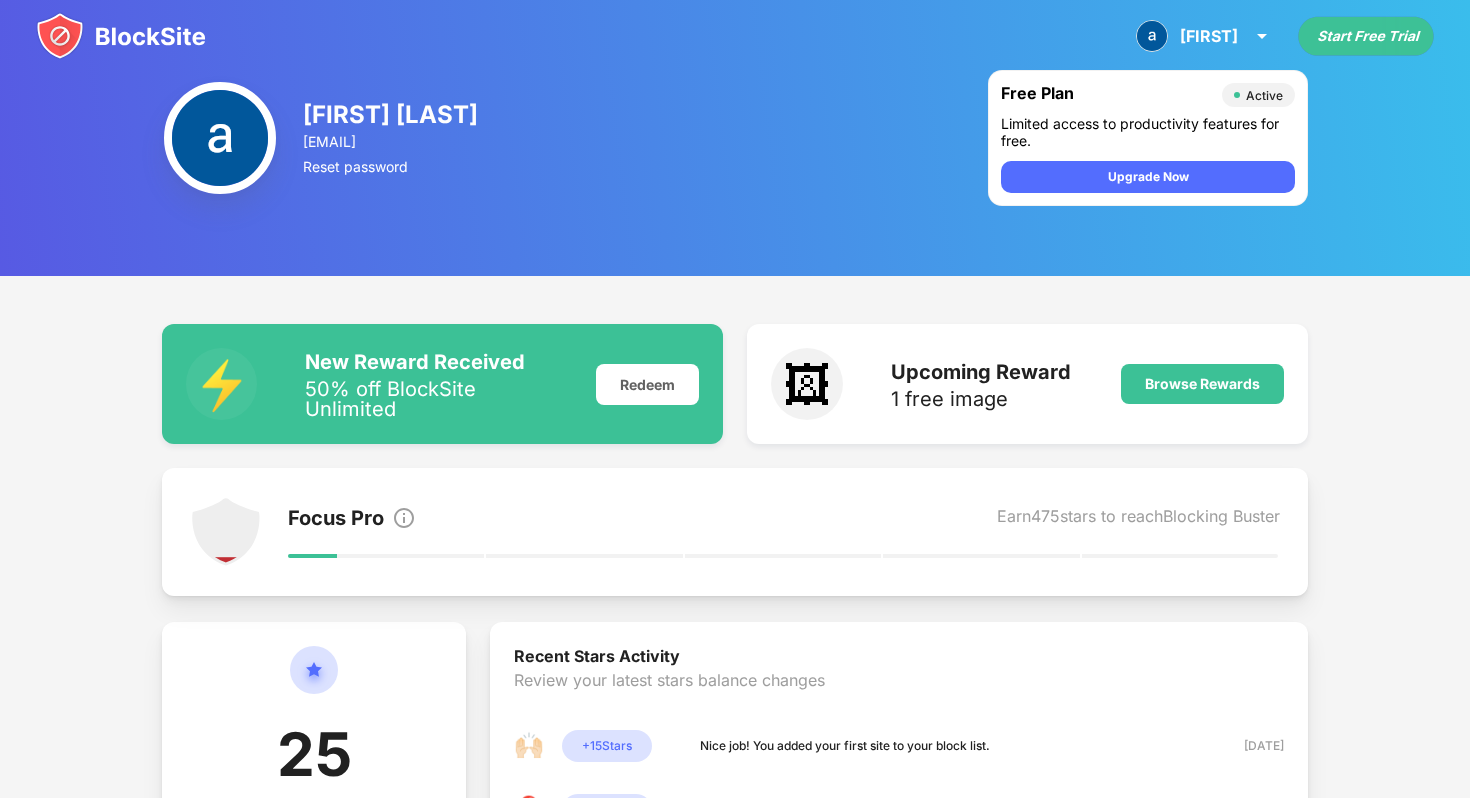 click on "[FIRST] [LAST]" at bounding box center [392, 114] 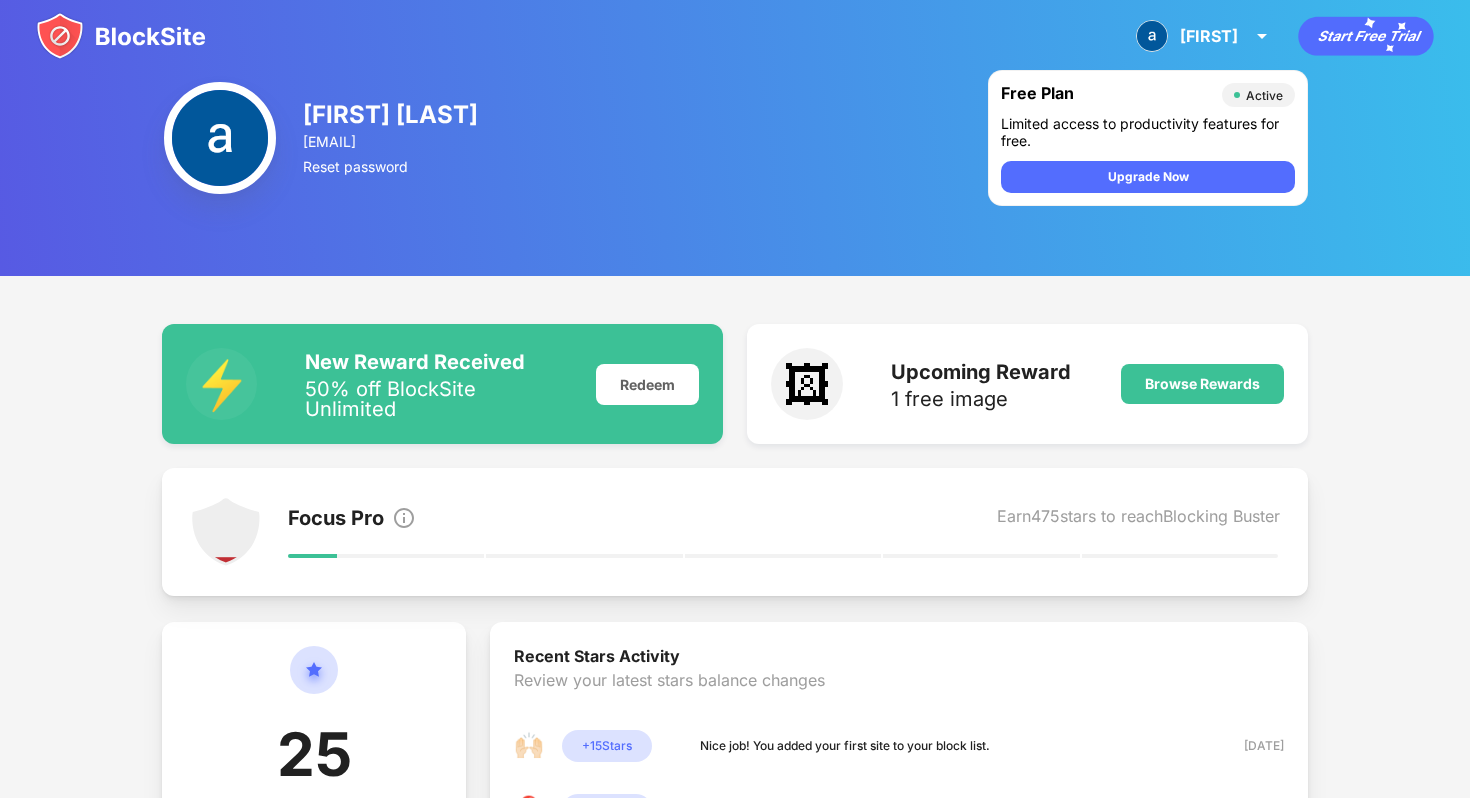 click at bounding box center (220, 138) 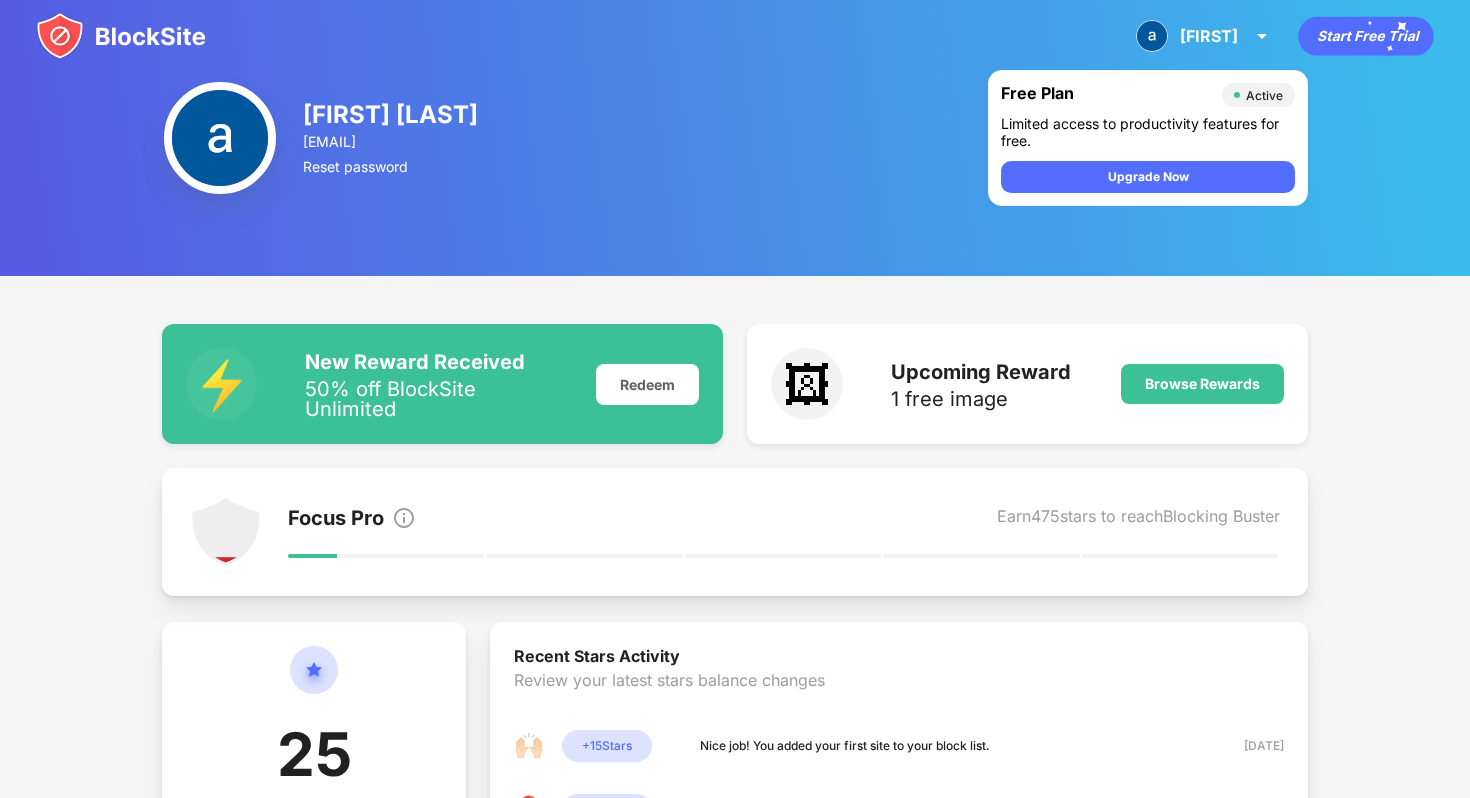 click at bounding box center [220, 138] 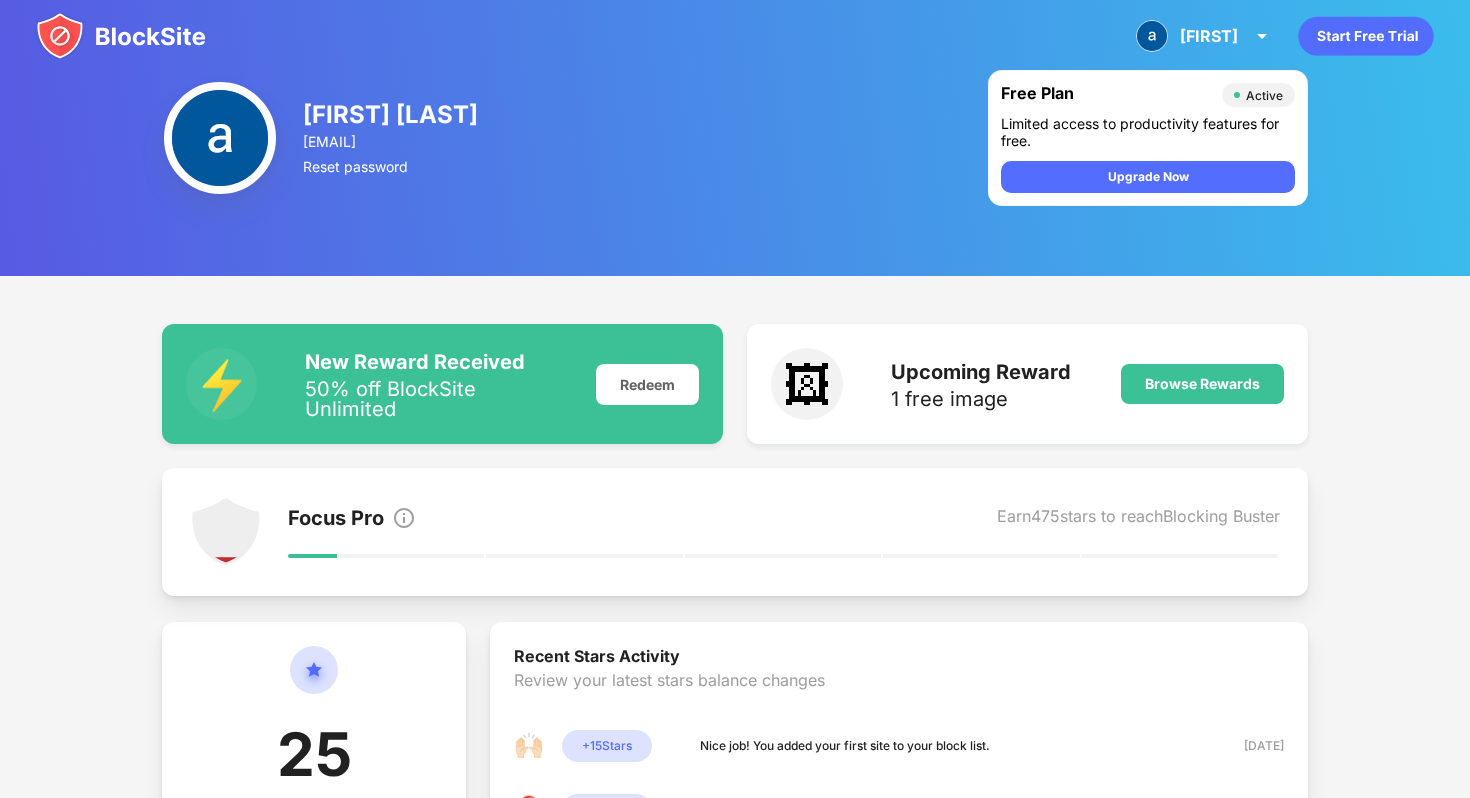 click at bounding box center [121, 36] 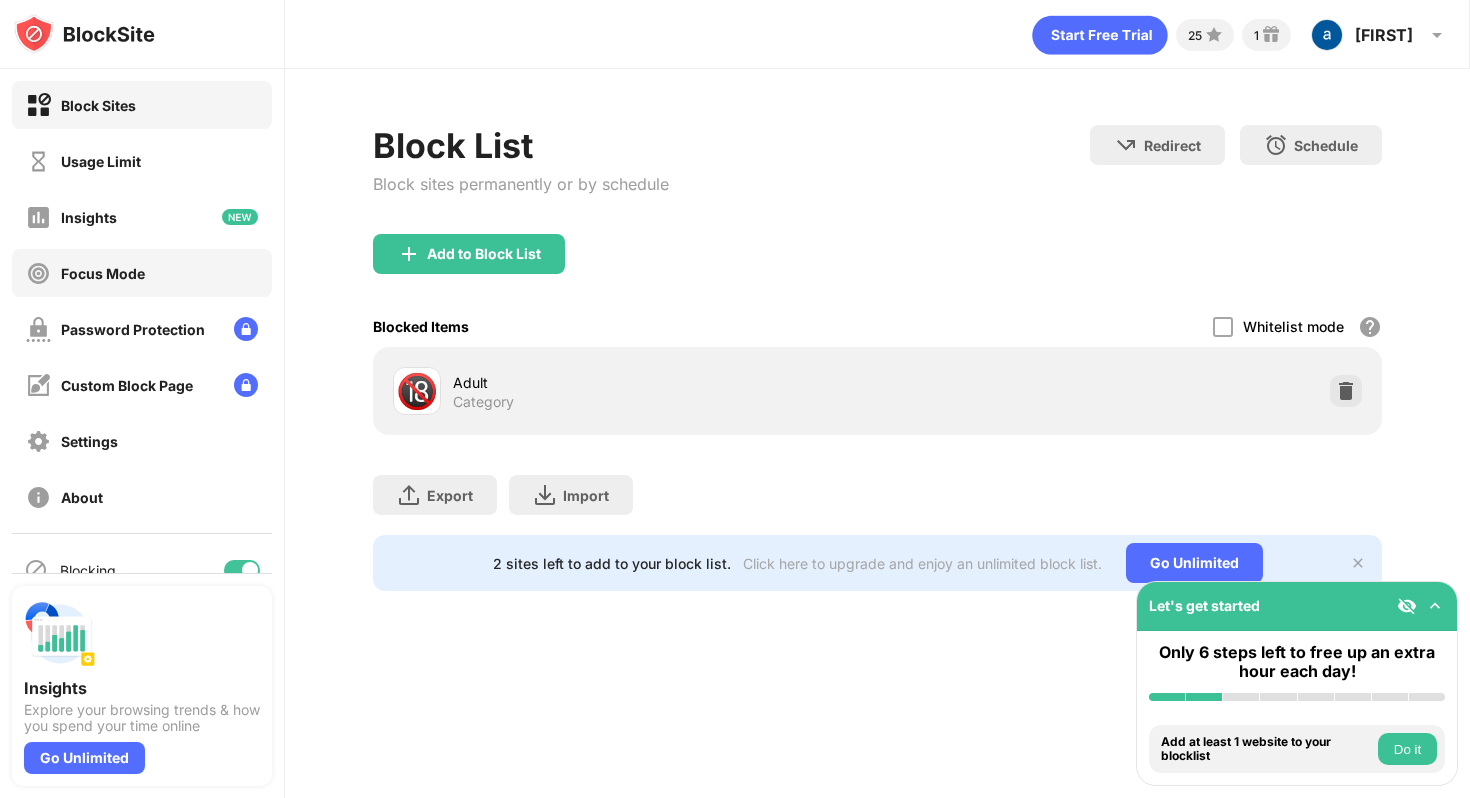 click on "Focus Mode" at bounding box center [142, 273] 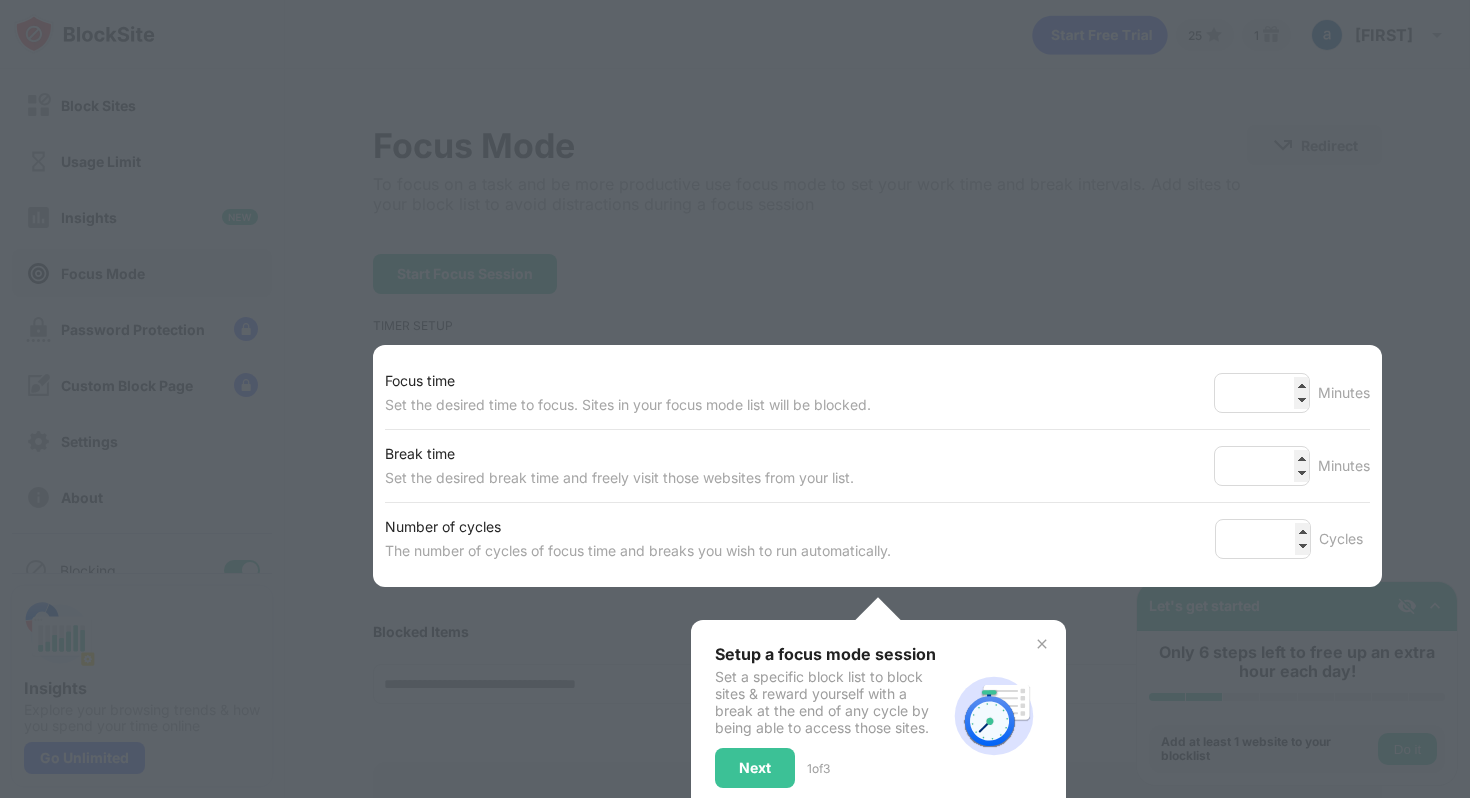 click at bounding box center [735, 399] 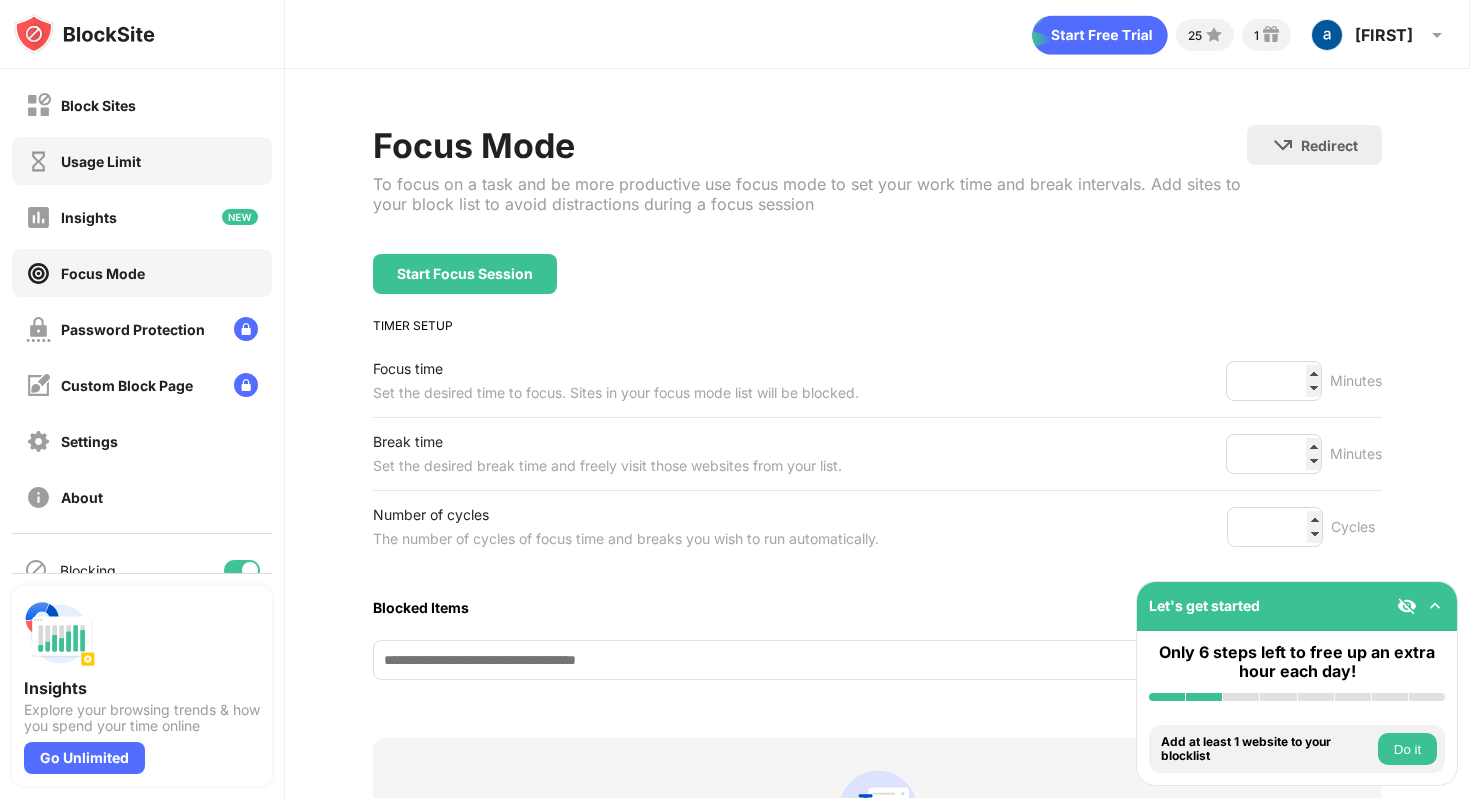 click on "Usage Limit" at bounding box center (83, 161) 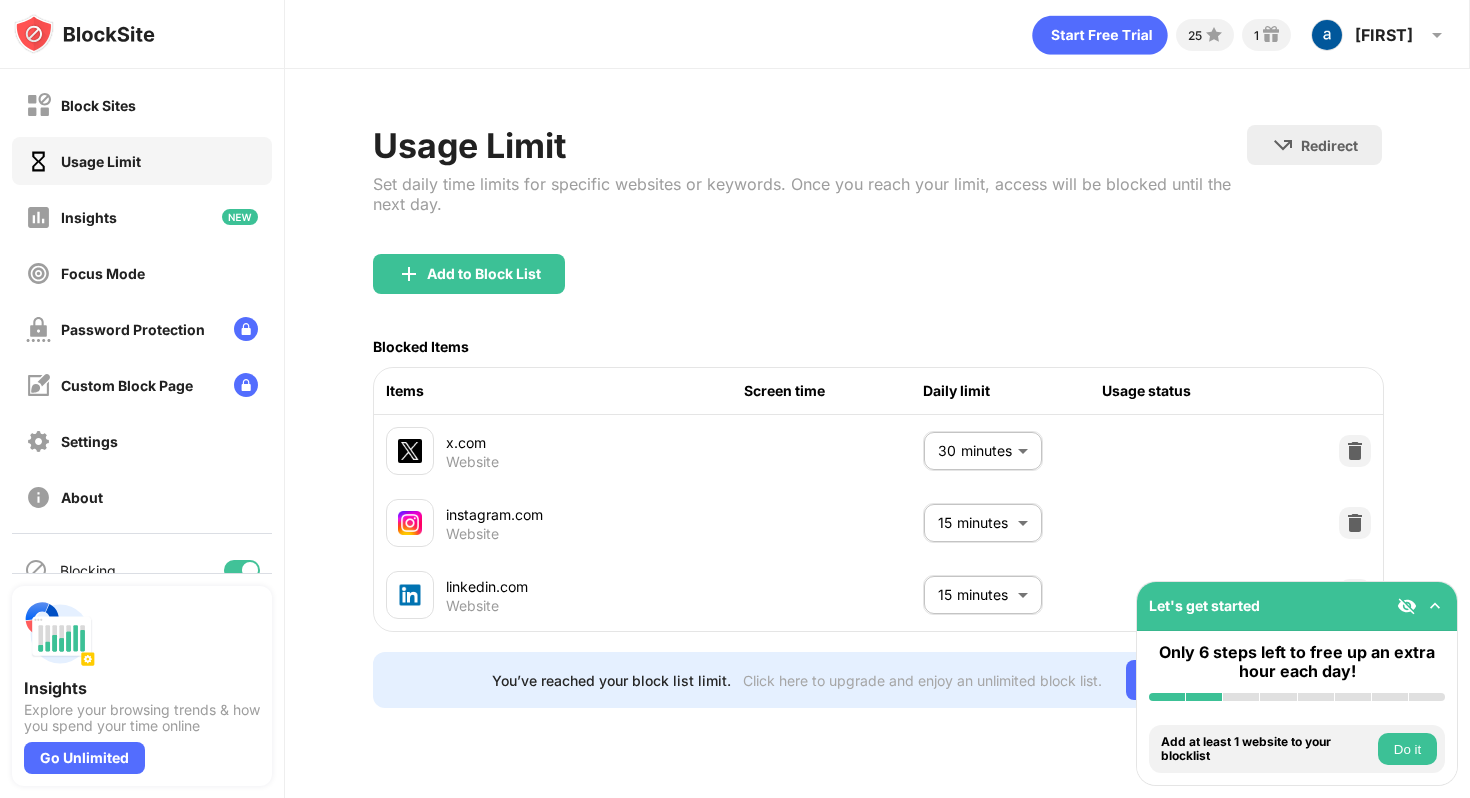 click on "Block Sites Usage Limit Insights Focus Mode Password Protection Custom Block Page Settings About Blocking Sync with other devices Disabled Insights Explore your browsing trends & how you spend your time online  Go Unlimited Let's get started Only 6 steps left to free up an extra hour each day! Install BlockSite Enable blocking by category Add at least 1 website to your blocklist Do it Get personalized productivity suggestions Do it Pin BlockSite to your taskbar Do it Check your productivity insights Do it Try visiting a site from your blocking list Do it Get our mobile app for free Do it 25 1 [FIRST] [LAST] View Account Insights Premium Rewards Settings Support Log Out Usage Limit Set daily time limits for specific websites or keywords. Once you reach your limit, access will be blocked until the next day. Redirect Choose a site to be redirected to when blocking is active Add to Block List Blocked Items Items Screen time Daily limit Usage status x.com Website 30 minutes ​ instagram.com Website ​ **" at bounding box center [735, 399] 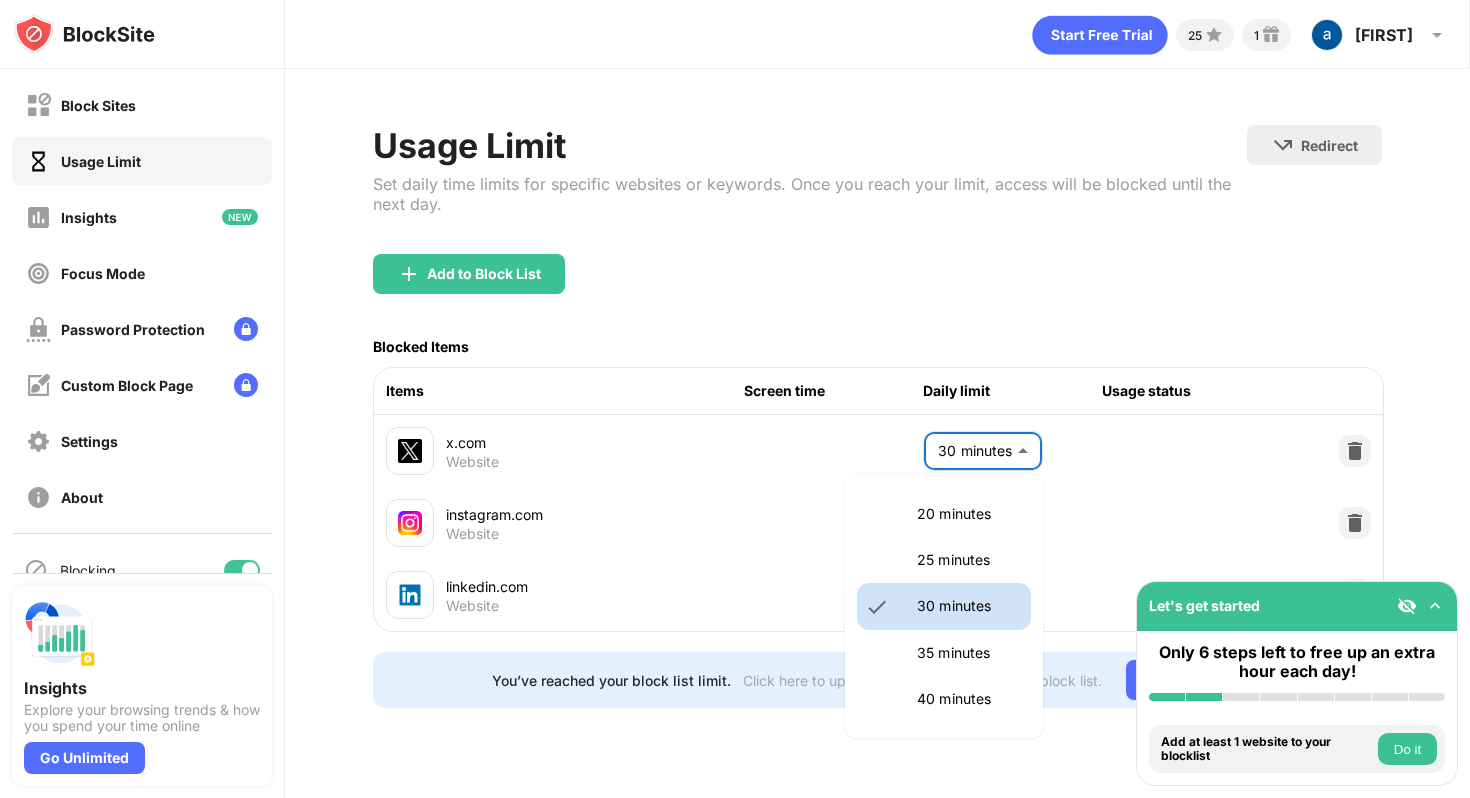 scroll, scrollTop: 0, scrollLeft: 0, axis: both 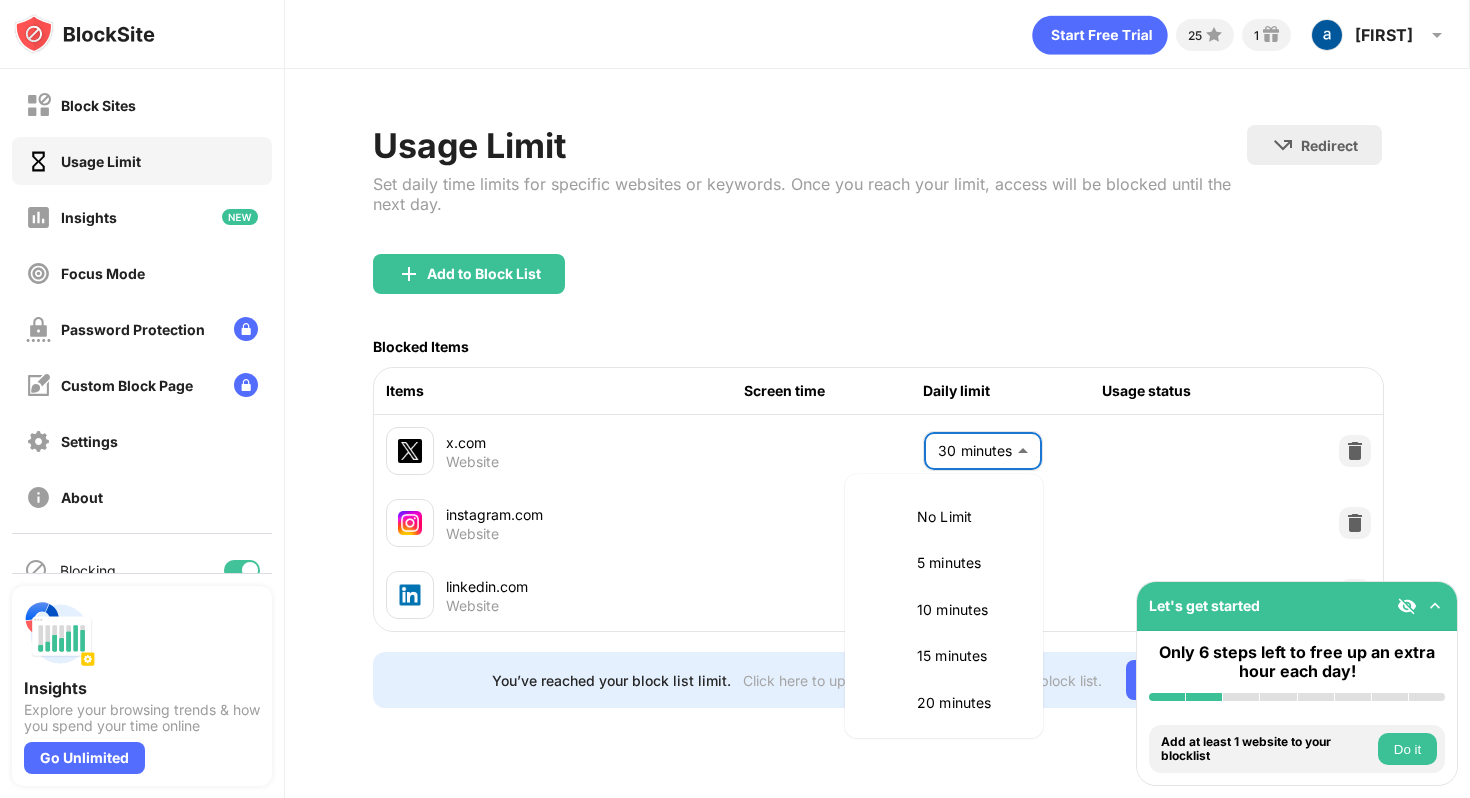 click on "No Limit" at bounding box center (968, 517) 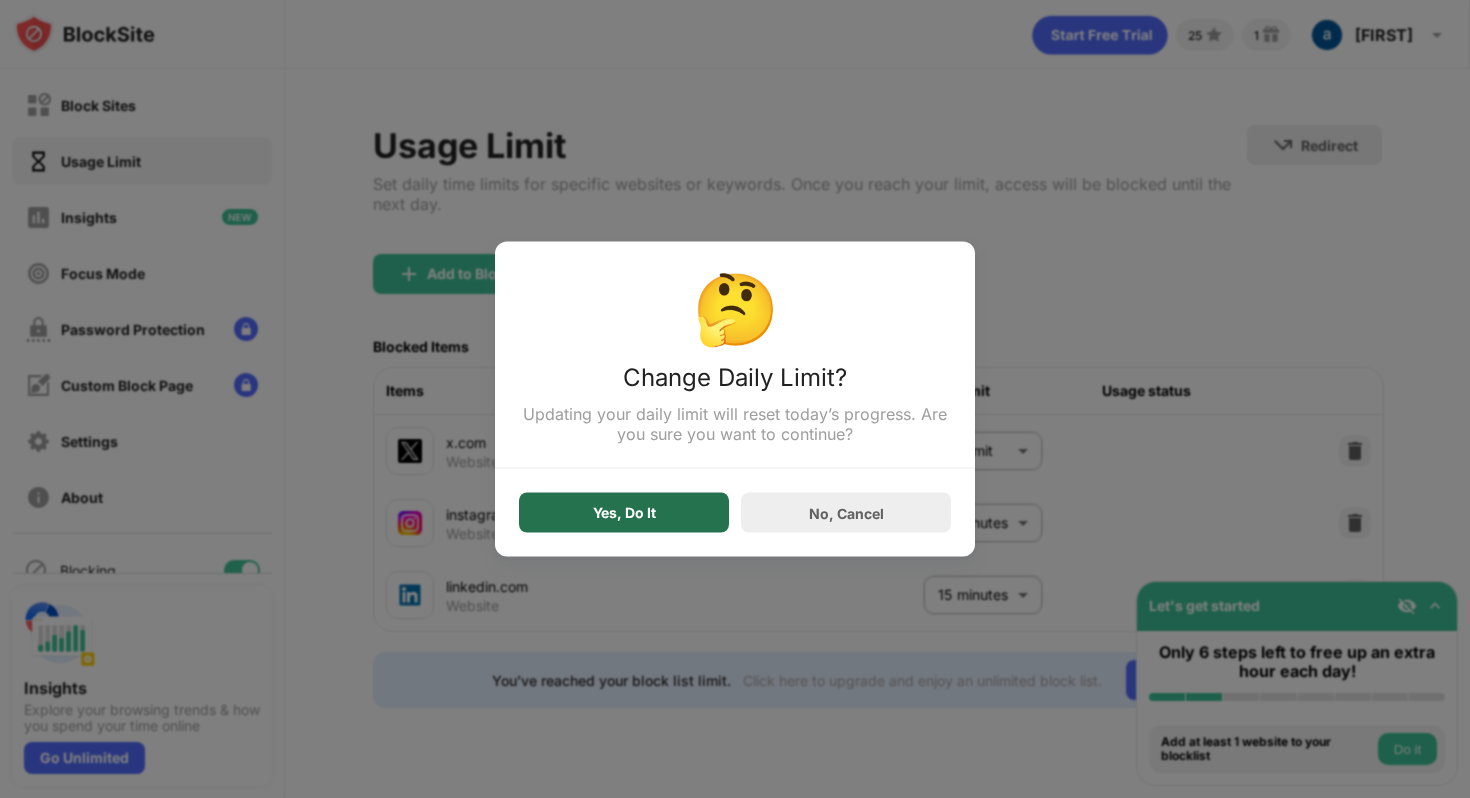 click on "Yes, Do It" at bounding box center (624, 513) 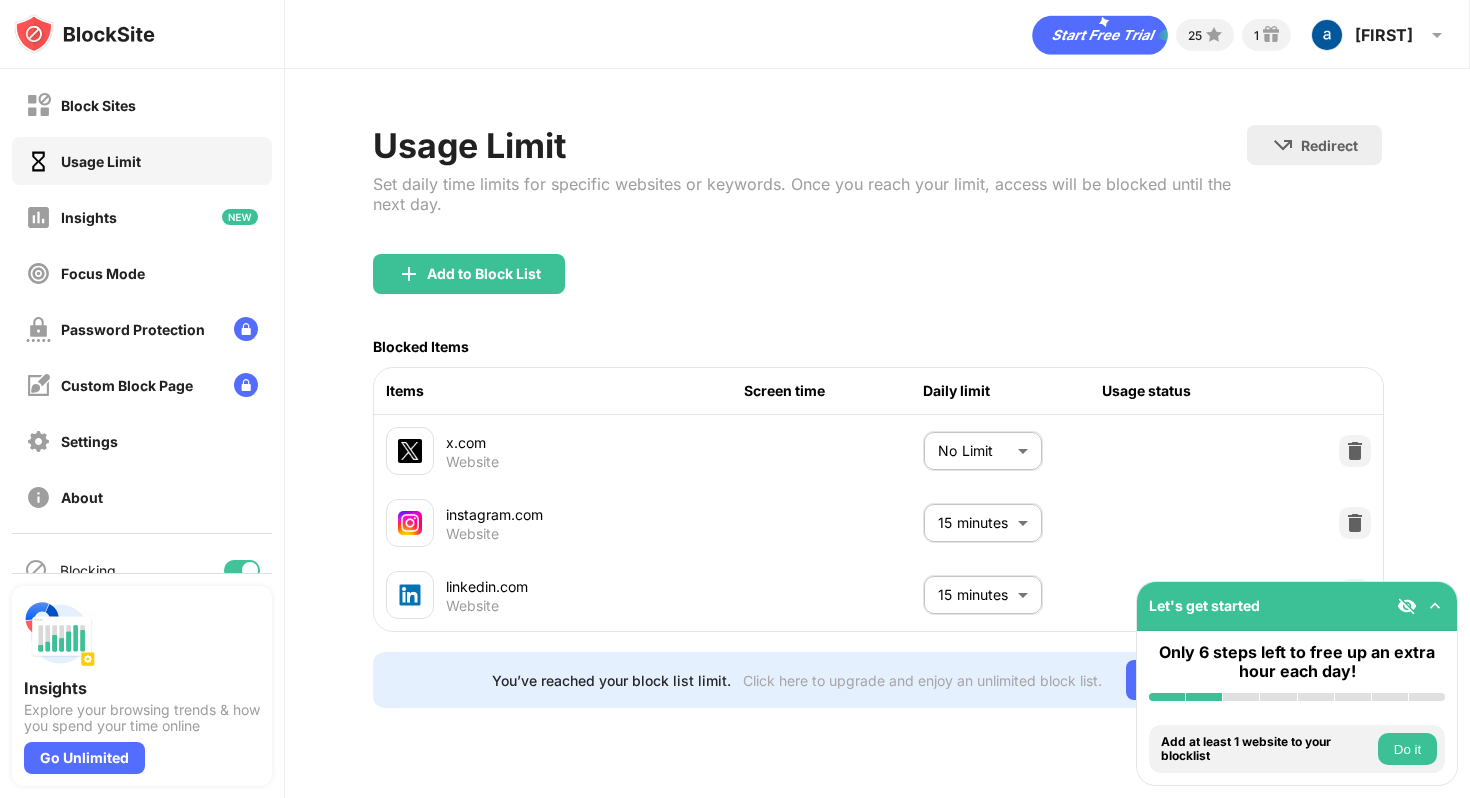 click on "Block Sites Usage Limit Insights Focus Mode Password Protection Custom Block Page Settings About Blocking Sync with other devices Disabled Insights Explore your browsing trends & how you spend your time online  Go Unlimited Let's get started Only 6 steps left to free up an extra hour each day! Install BlockSite Enable blocking by category Add at least 1 website to your blocklist Do it Get personalized productivity suggestions Do it Pin BlockSite to your taskbar Do it Check your productivity insights Do it Try visiting a site from your blocking list Do it Get our mobile app for free Do it 25 1 [FIRST] [LAST] View Account Insights Premium Rewards Settings Support Log Out Usage Limit Set daily time limits for specific websites or keywords. Once you reach your limit, access will be blocked until the next day. Redirect Choose a site to be redirected to when blocking is active Add to Block List Blocked Items Items Screen time Daily limit Usage status x.com Website No Limit ******** ​ instagram.com Website" at bounding box center [735, 399] 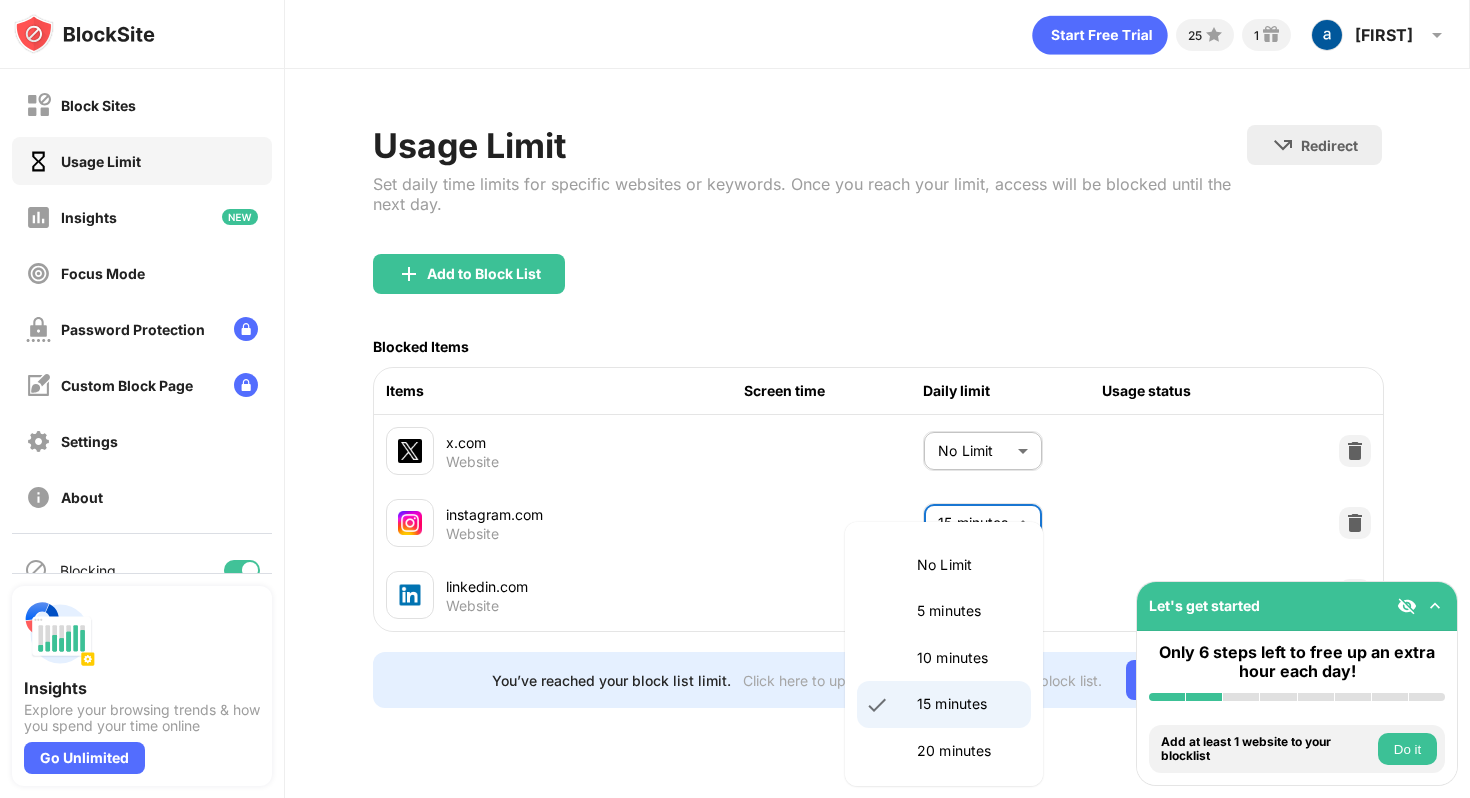 click on "No Limit" at bounding box center (968, 565) 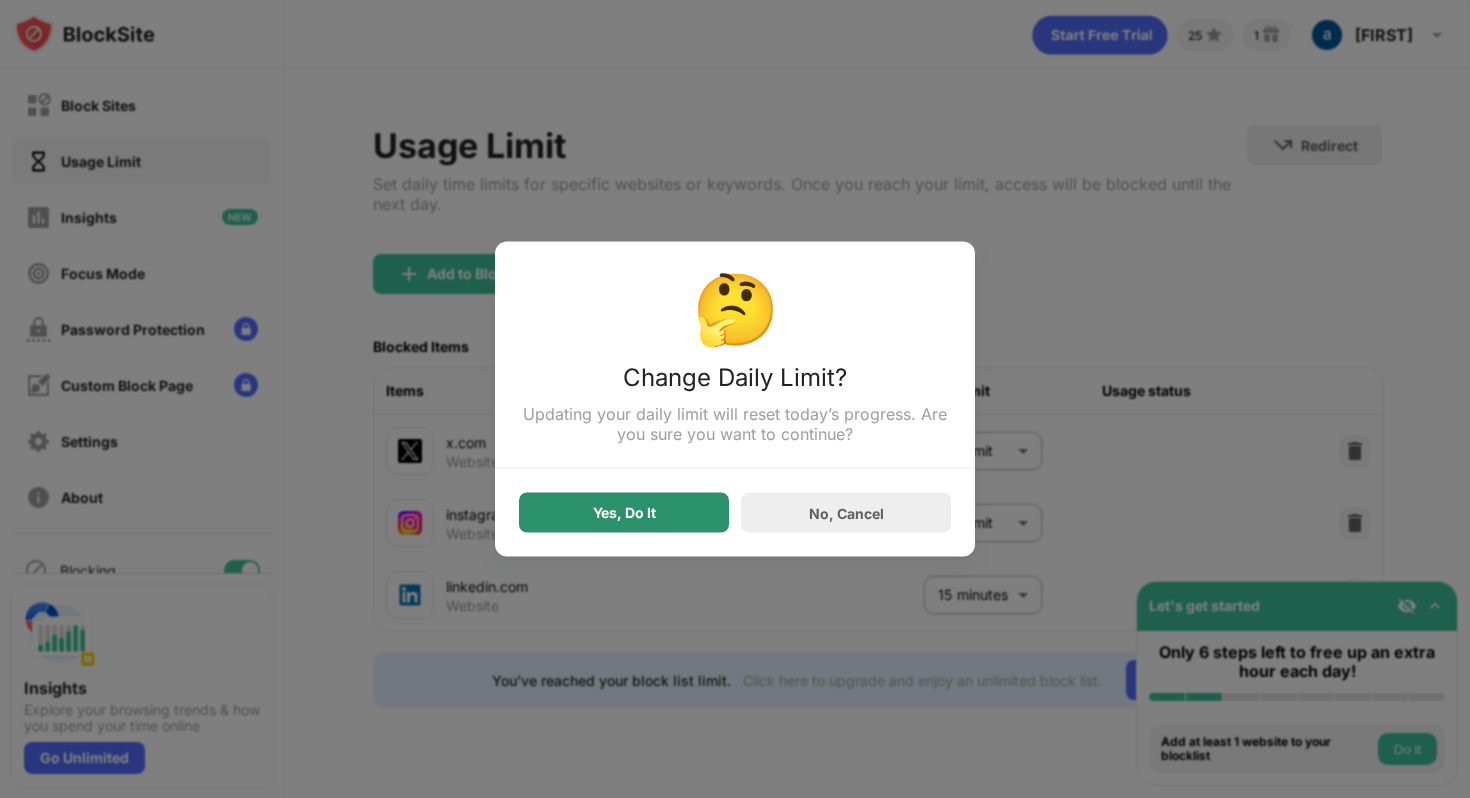 click on "Yes, Do It" at bounding box center (624, 513) 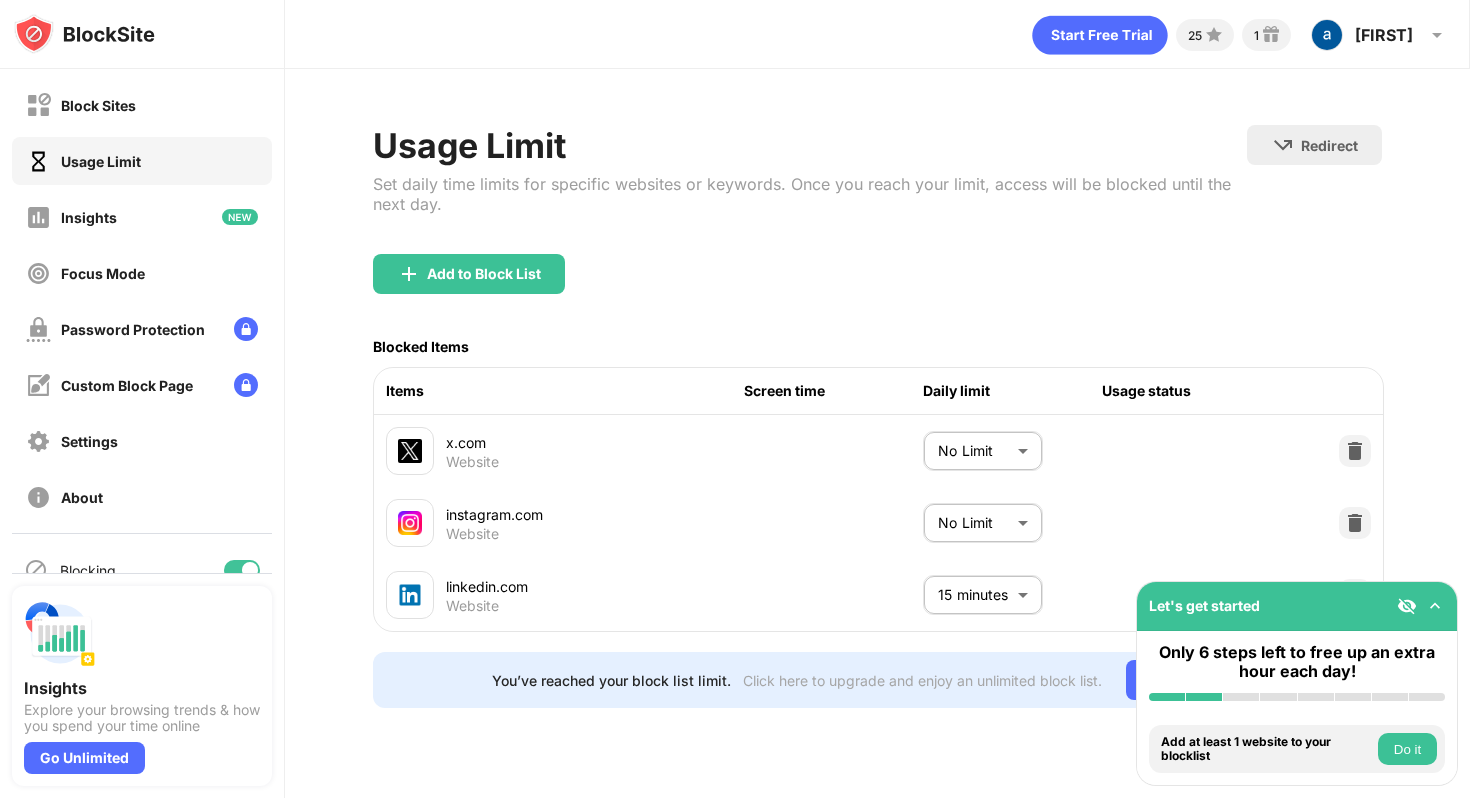 click on "Block Sites Usage Limit Insights Focus Mode Password Protection Custom Block Page Settings About Blocking Sync with other devices Disabled Insights Explore your browsing trends & how you spend your time online  Go Unlimited Let's get started Only 6 steps left to free up an extra hour each day! Install BlockSite Enable blocking by category Add at least 1 website to your blocklist Do it Get personalized productivity suggestions Do it Pin BlockSite to your taskbar Do it Check your productivity insights Do it Try visiting a site from your blocking list Do it Get our mobile app for free Do it 25 1 [FIRST] [LAST] View Account Insights Premium Rewards Settings Support Log Out Usage Limit Set daily time limits for specific websites or keywords. Once you reach your limit, access will be blocked until the next day. Redirect Choose a site to be redirected to when blocking is active Add to Block List Blocked Items Items Screen time Daily limit Usage status x.com Website No Limit ******** ​ instagram.com Website" at bounding box center [735, 399] 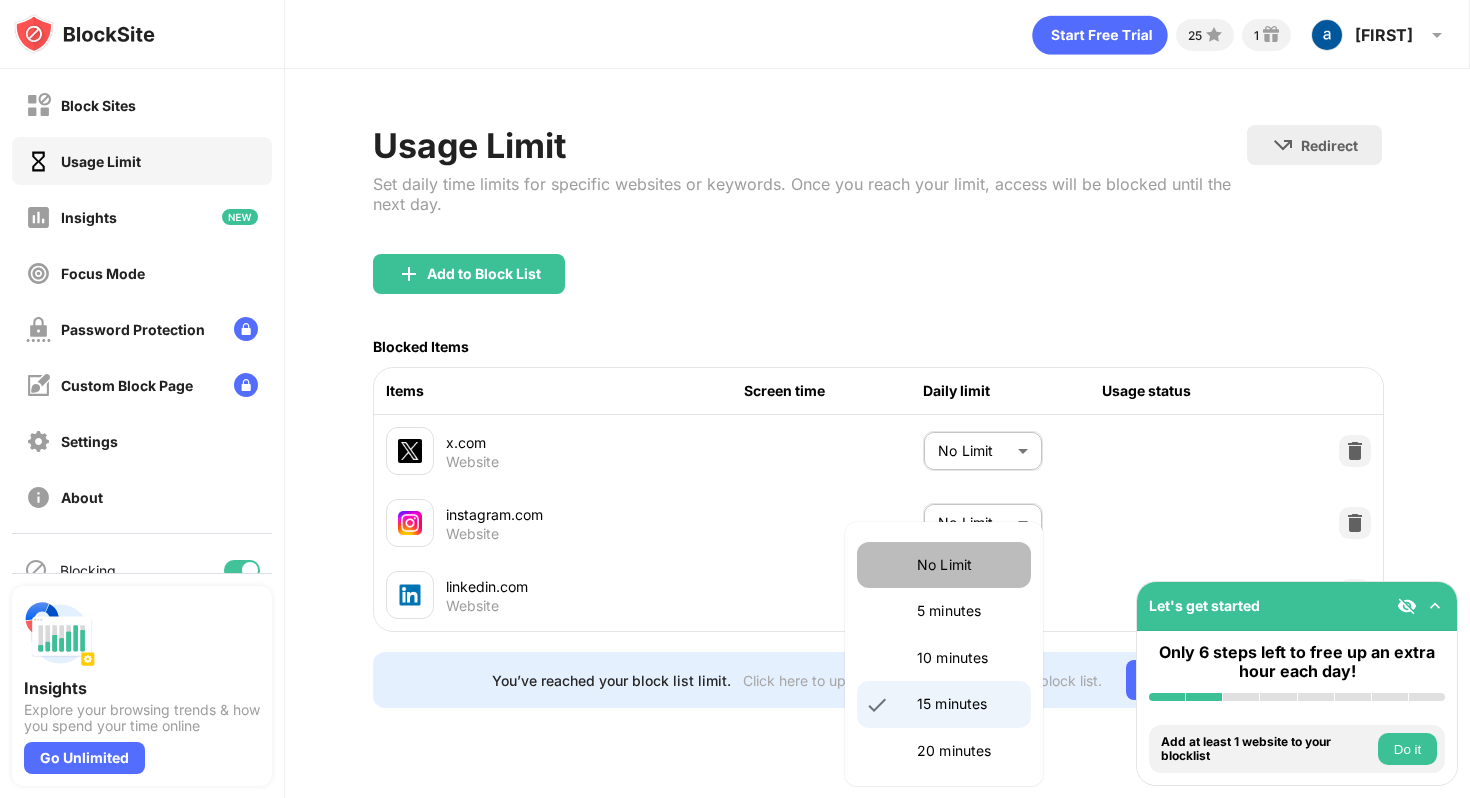 click on "No Limit" at bounding box center (944, 565) 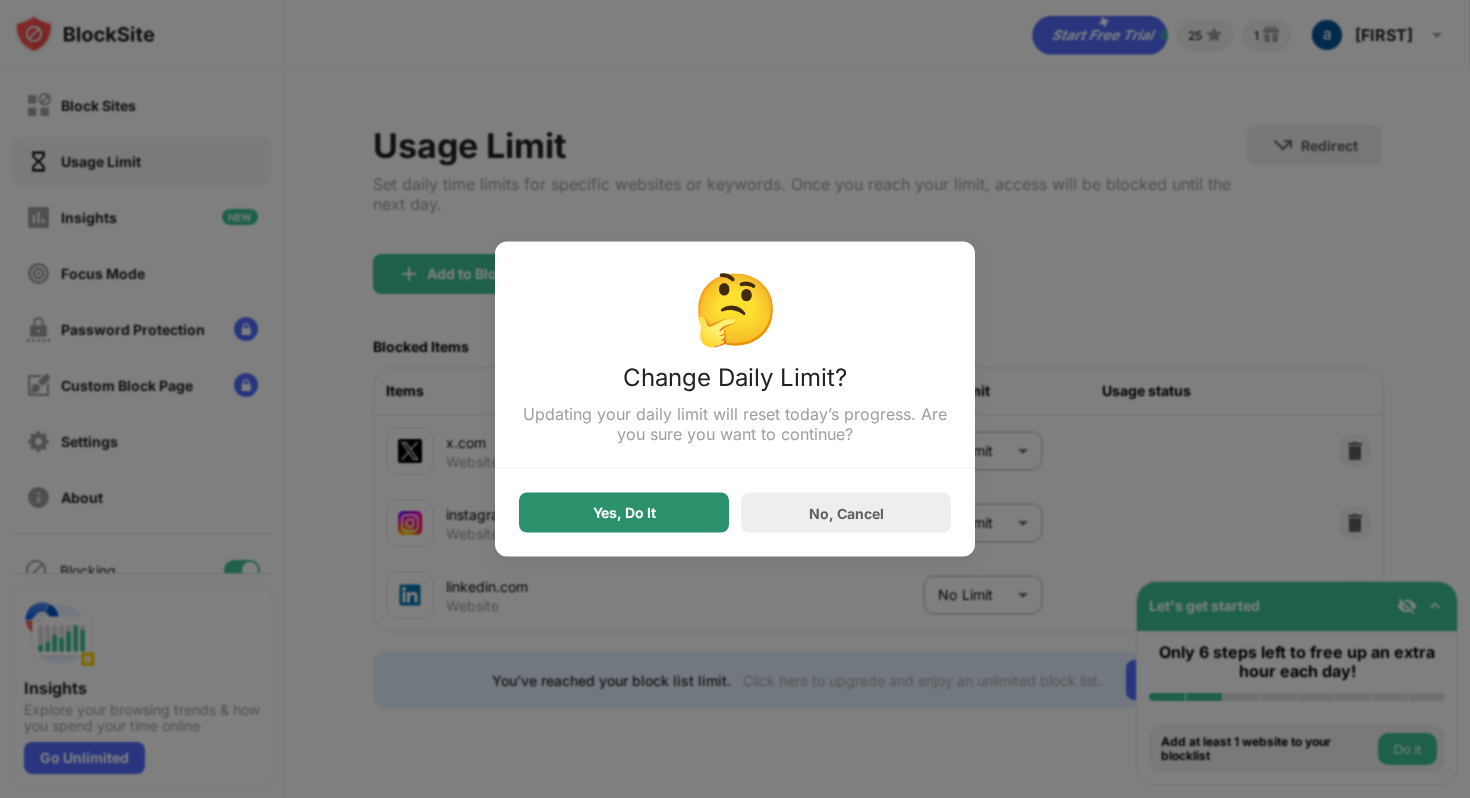 click on "Yes, Do It" at bounding box center [624, 513] 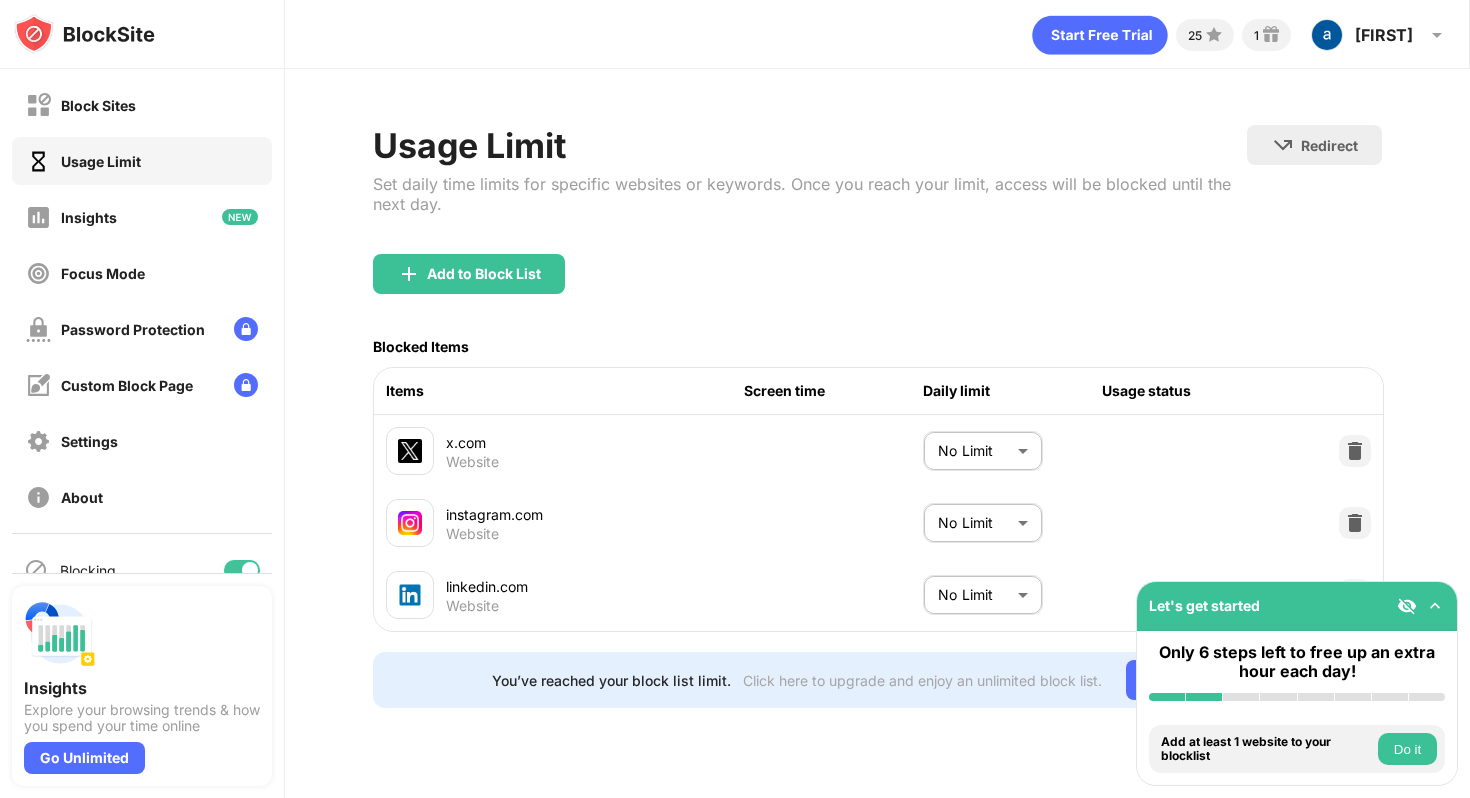 click at bounding box center (1435, 606) 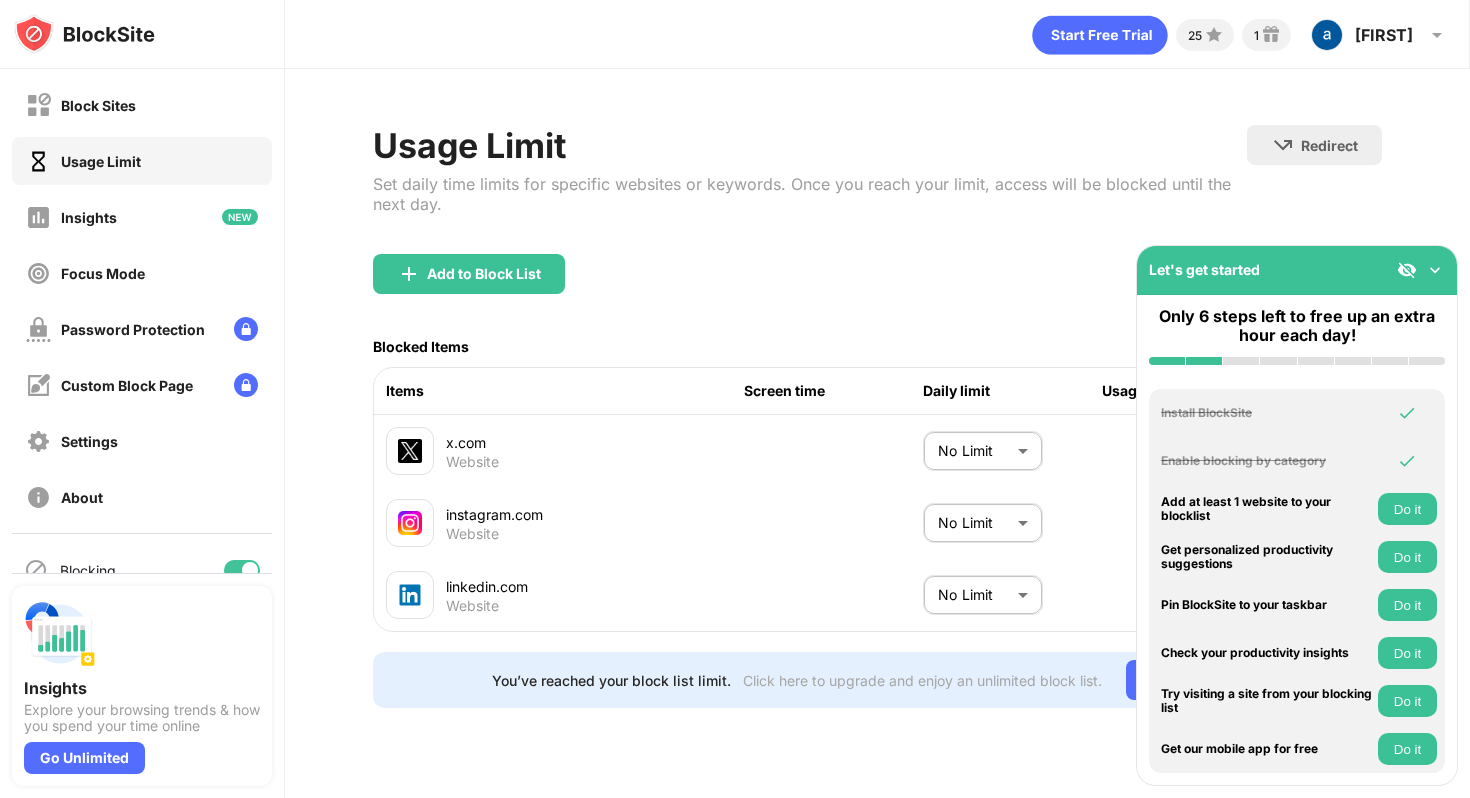 click at bounding box center [1435, 270] 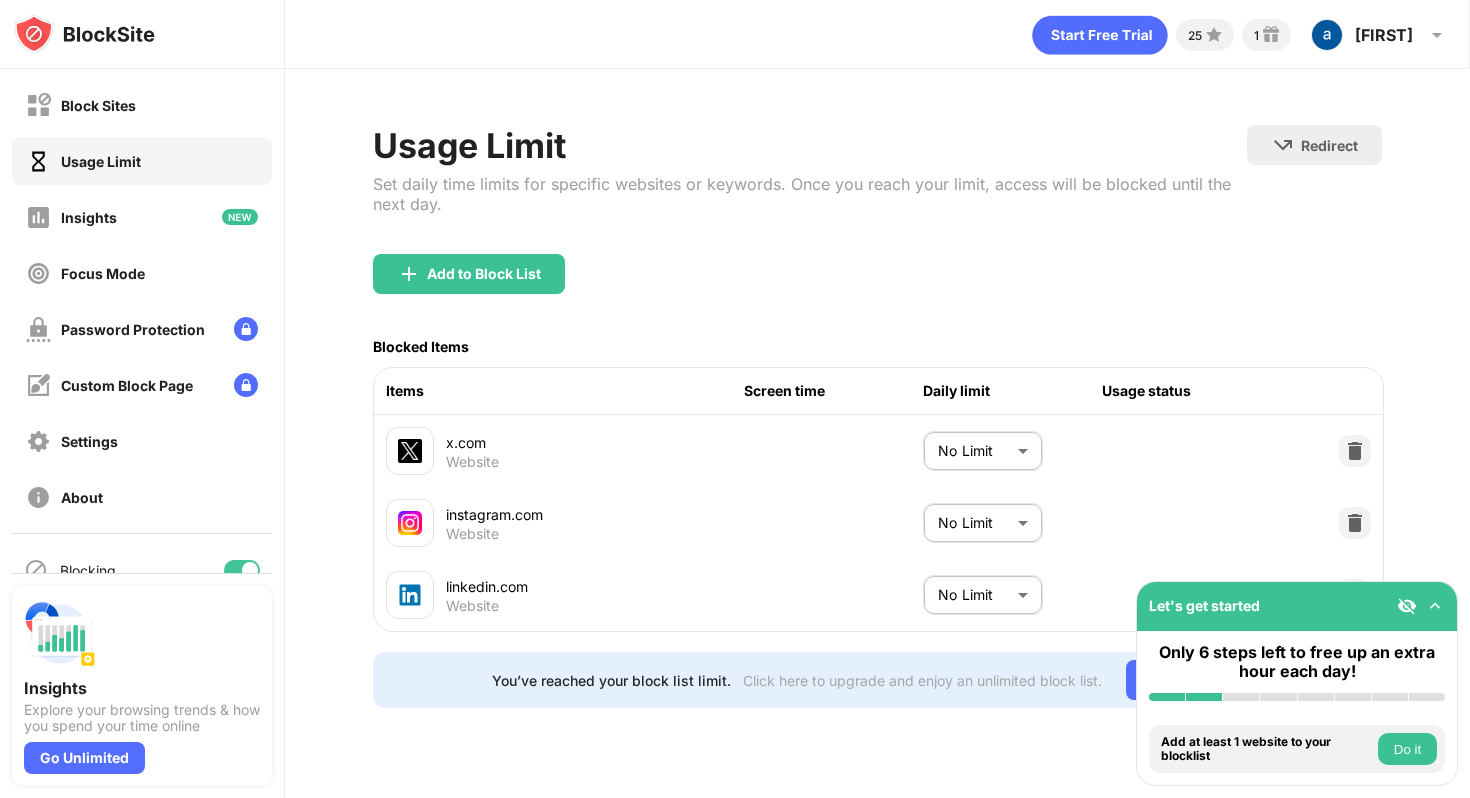click on "Usage Limit Set daily time limits for specific websites or keywords. Once you reach your limit, access will be blocked until the next day. Redirect Choose a site to be redirected to when blocking is active Add to Block List Blocked Items Items Screen time Daily limit Usage status x.com Website No Limit ******** ​ instagram.com Website No Limit ******** ​ linkedin.com Website No Limit ******** ​ You’ve reached your block list limit. Click here to upgrade and enjoy an unlimited block list. Go Unlimited" at bounding box center [877, 416] 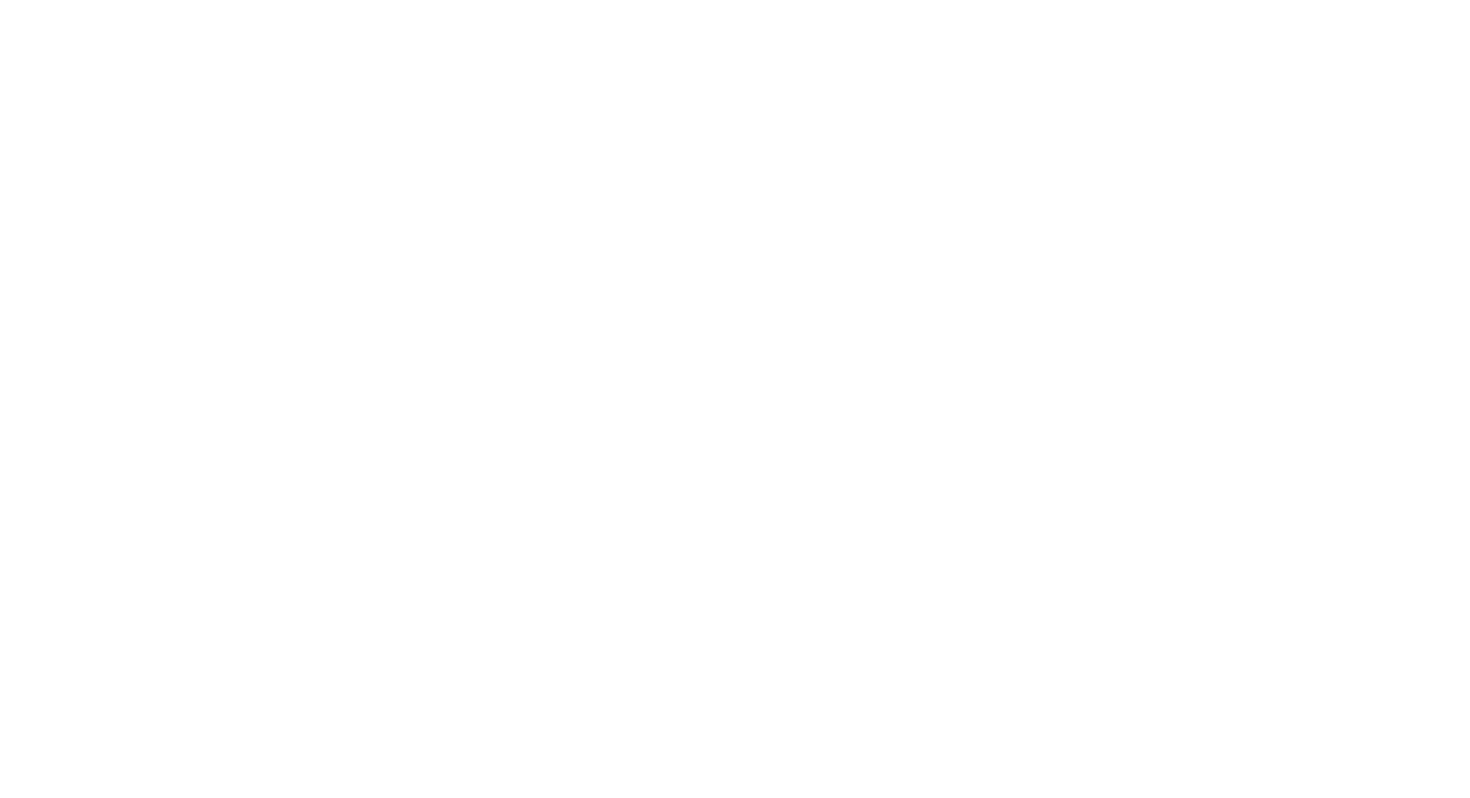 scroll, scrollTop: 0, scrollLeft: 0, axis: both 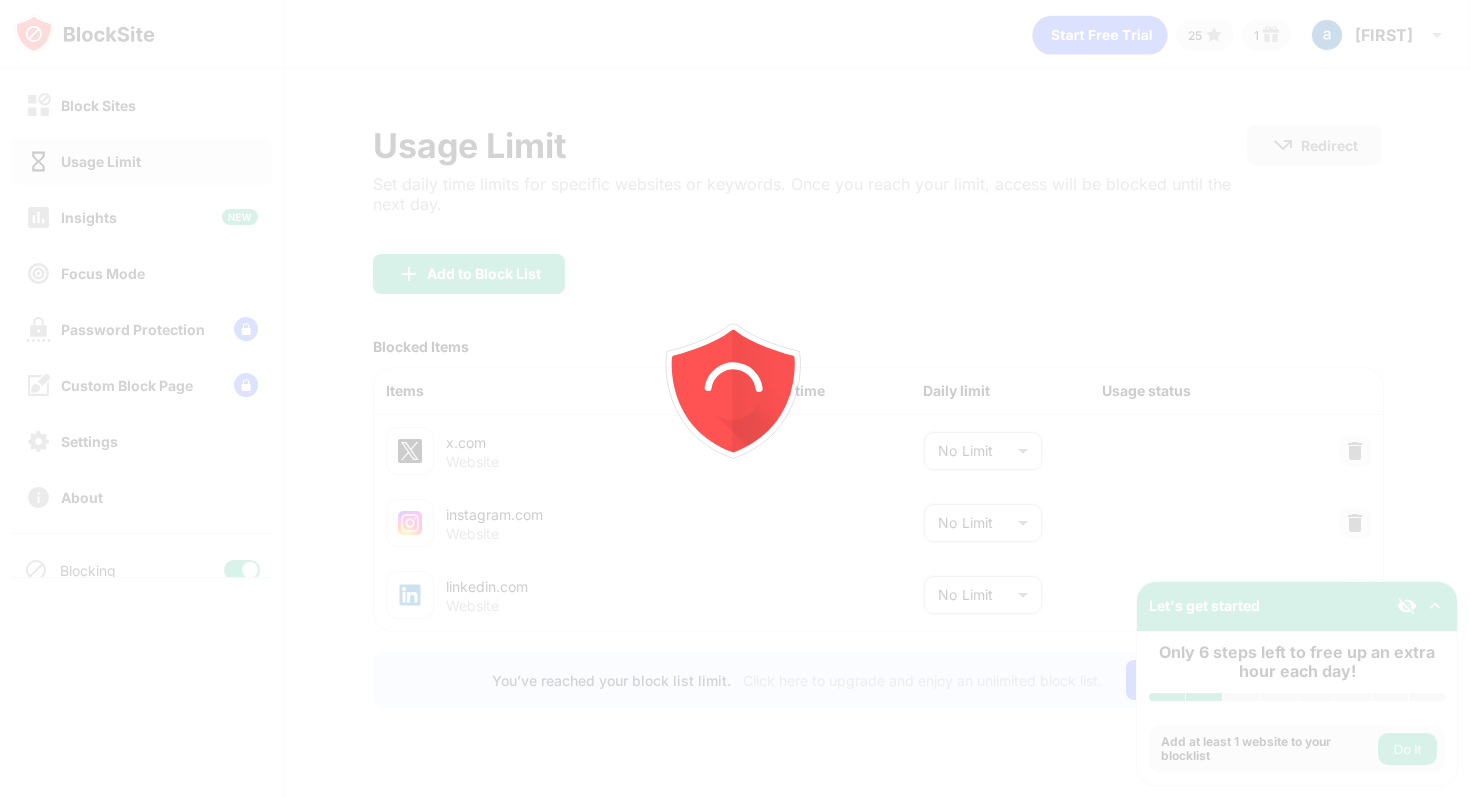 click at bounding box center [735, 399] 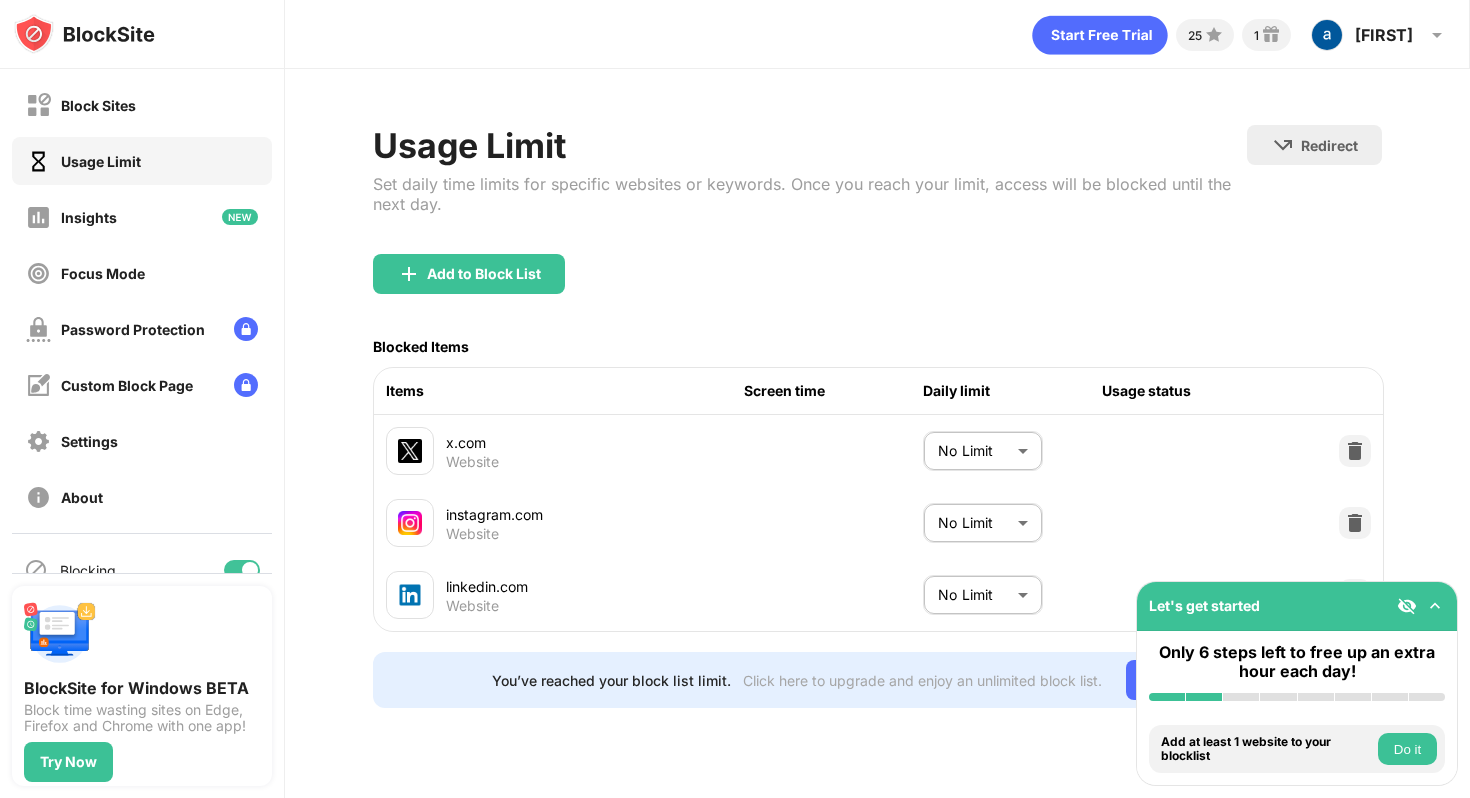 click on "Block Sites Usage Limit Insights Focus Mode Password Protection Custom Block Page Settings About Blocking Sync with other devices Disabled BlockSite for Windows BETA Block time wasting sites on Edge, Firefox and Chrome with one app! Try Now Let's get started Only 6 steps left to free up an extra hour each day! Install BlockSite Enable blocking by category Add at least 1 website to your blocklist Do it Get personalized productivity suggestions Do it Pin BlockSite to your taskbar Do it Check your productivity insights Do it Try visiting a site from your blocking list Do it Get our mobile app for free Do it 25 1 akshat akshat thakur View Account Insights Premium Rewards Settings Support Log Out Usage Limit Set daily time limits for specific websites or keywords. Once you reach your limit, access will be blocked until the next day. Redirect Choose a site to be redirected to when blocking is active Add to Block List Blocked Items Items Screen time Daily limit Usage status x.com Website No Limit ******** ​ ​" at bounding box center (735, 399) 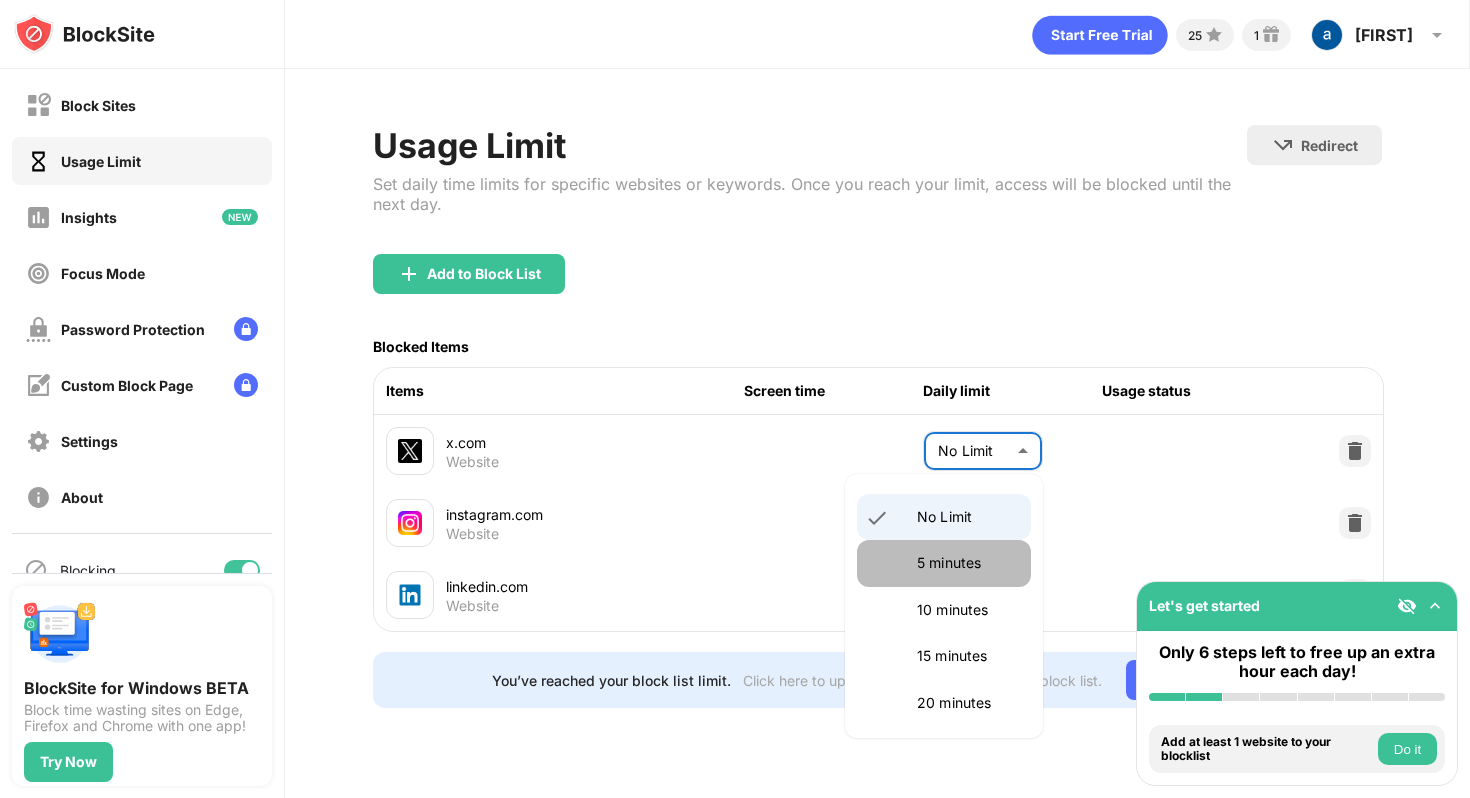click on "5 minutes" at bounding box center [968, 563] 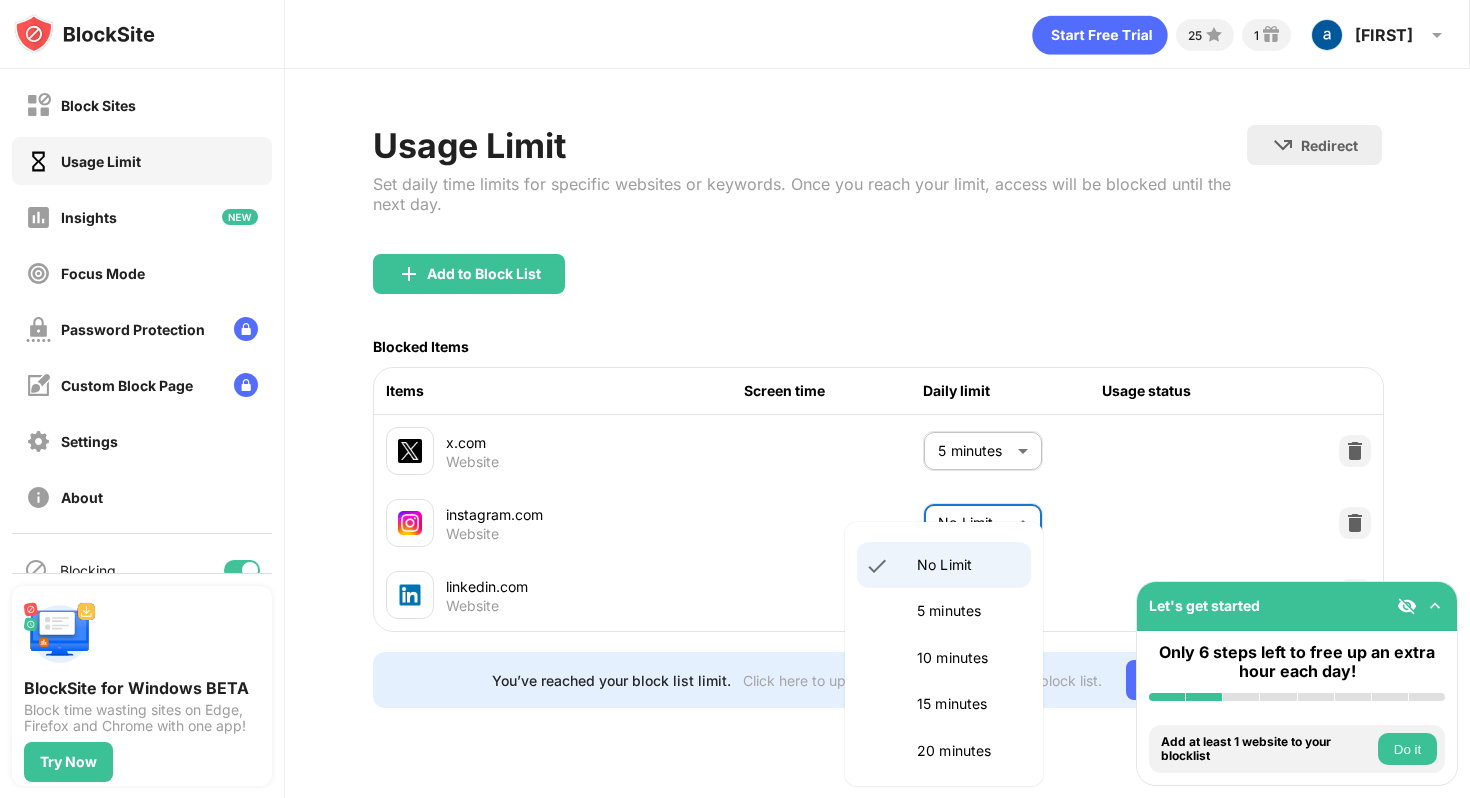 click on "Block Sites Usage Limit Insights Focus Mode Password Protection Custom Block Page Settings About Blocking Sync with other devices Disabled BlockSite for Windows BETA Block time wasting sites on Edge, Firefox and Chrome with one app! Try Now Let's get started Only 6 steps left to free up an extra hour each day! Install BlockSite Enable blocking by category Add at least 1 website to your blocklist Do it Get personalized productivity suggestions Do it Pin BlockSite to your taskbar Do it Check your productivity insights Do it Try visiting a site from your blocking list Do it Get our mobile app for free Do it 25 1 akshat akshat thakur View Account Insights Premium Rewards Settings Support Log Out Usage Limit Set daily time limits for specific websites or keywords. Once you reach your limit, access will be blocked until the next day. Redirect Choose a site to be redirected to when blocking is active Add to Block List Blocked Items Items Screen time Daily limit Usage status x.com Website 5 minutes * ​ Website ​" at bounding box center [735, 399] 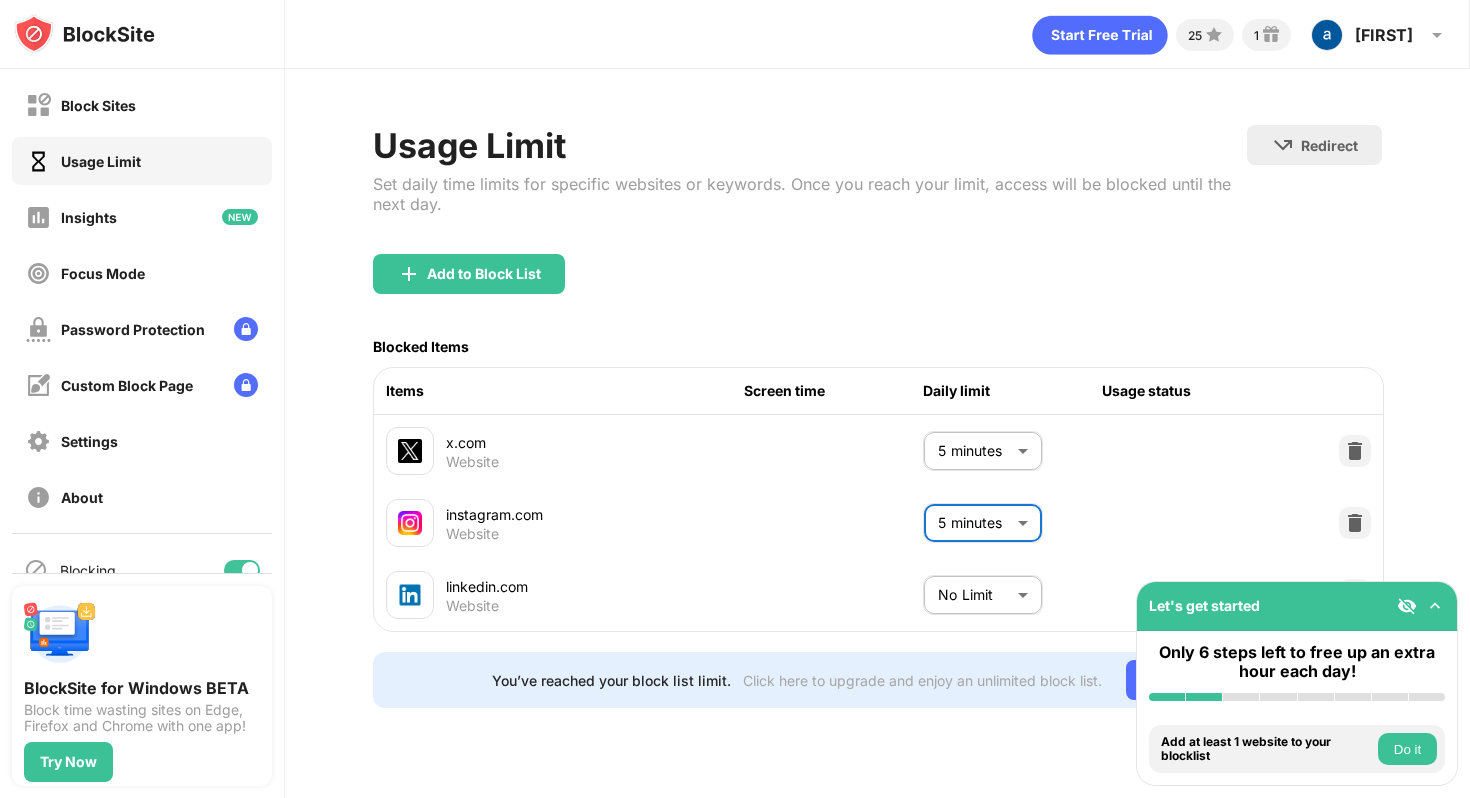 click on "Block Sites Usage Limit Insights Focus Mode Password Protection Custom Block Page Settings About Blocking Sync with other devices Disabled BlockSite for Windows BETA Block time wasting sites on Edge, Firefox and Chrome with one app! Try Now Let's get started Only 6 steps left to free up an extra hour each day! Install BlockSite Enable blocking by category Add at least 1 website to your blocklist Do it Get personalized productivity suggestions Do it Pin BlockSite to your taskbar Do it Check your productivity insights Do it Try visiting a site from your blocking list Do it Get our mobile app for free Do it 25 1 akshat akshat thakur View Account Insights Premium Rewards Settings Support Log Out Usage Limit Set daily time limits for specific websites or keywords. Once you reach your limit, access will be blocked until the next day. Redirect Choose a site to be redirected to when blocking is active Add to Block List Blocked Items Items Screen time Daily limit Usage status x.com Website 5 minutes * ​ Website *" at bounding box center [735, 399] 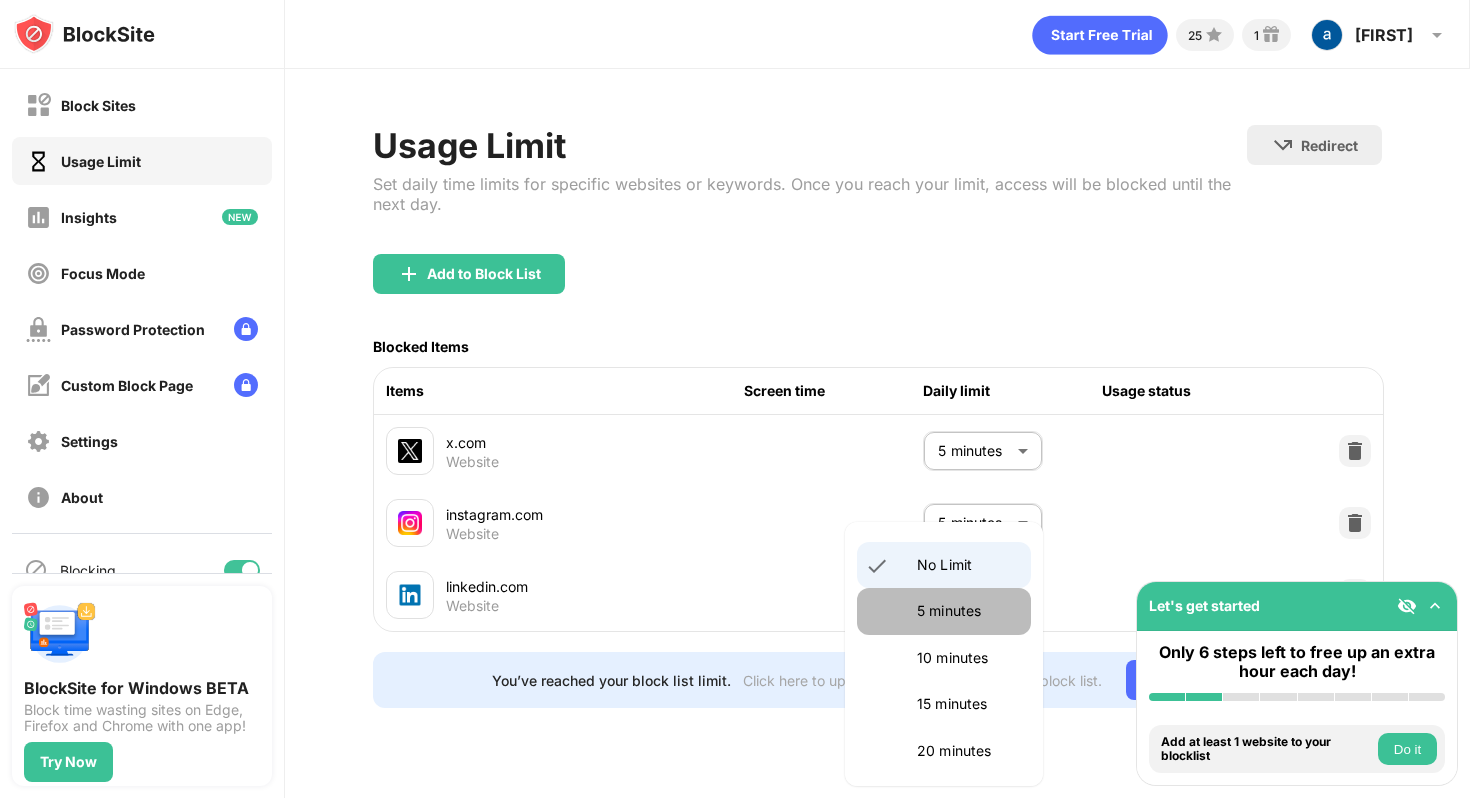 click on "5 minutes" at bounding box center [968, 611] 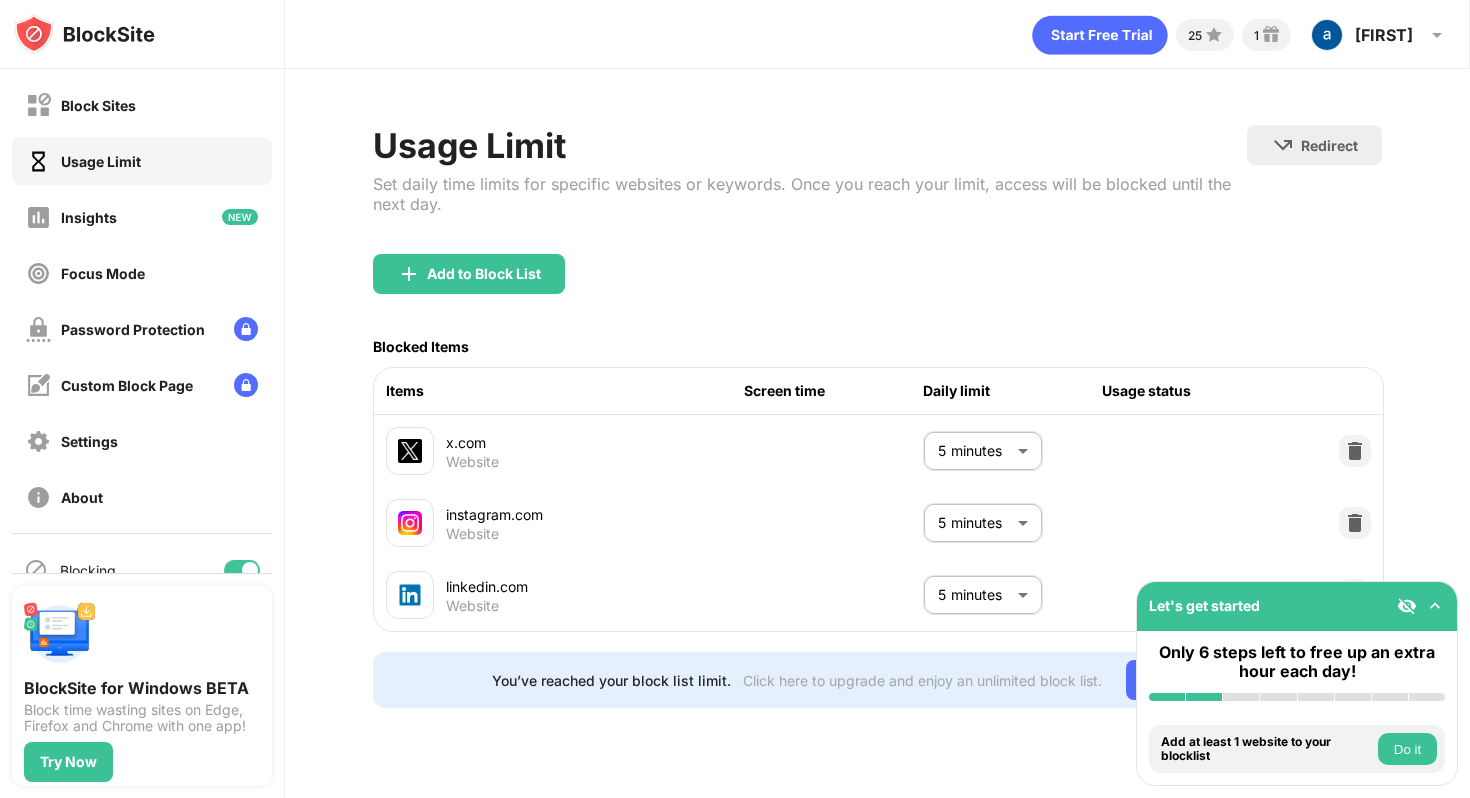 click on "Blocked Items" at bounding box center [877, 346] 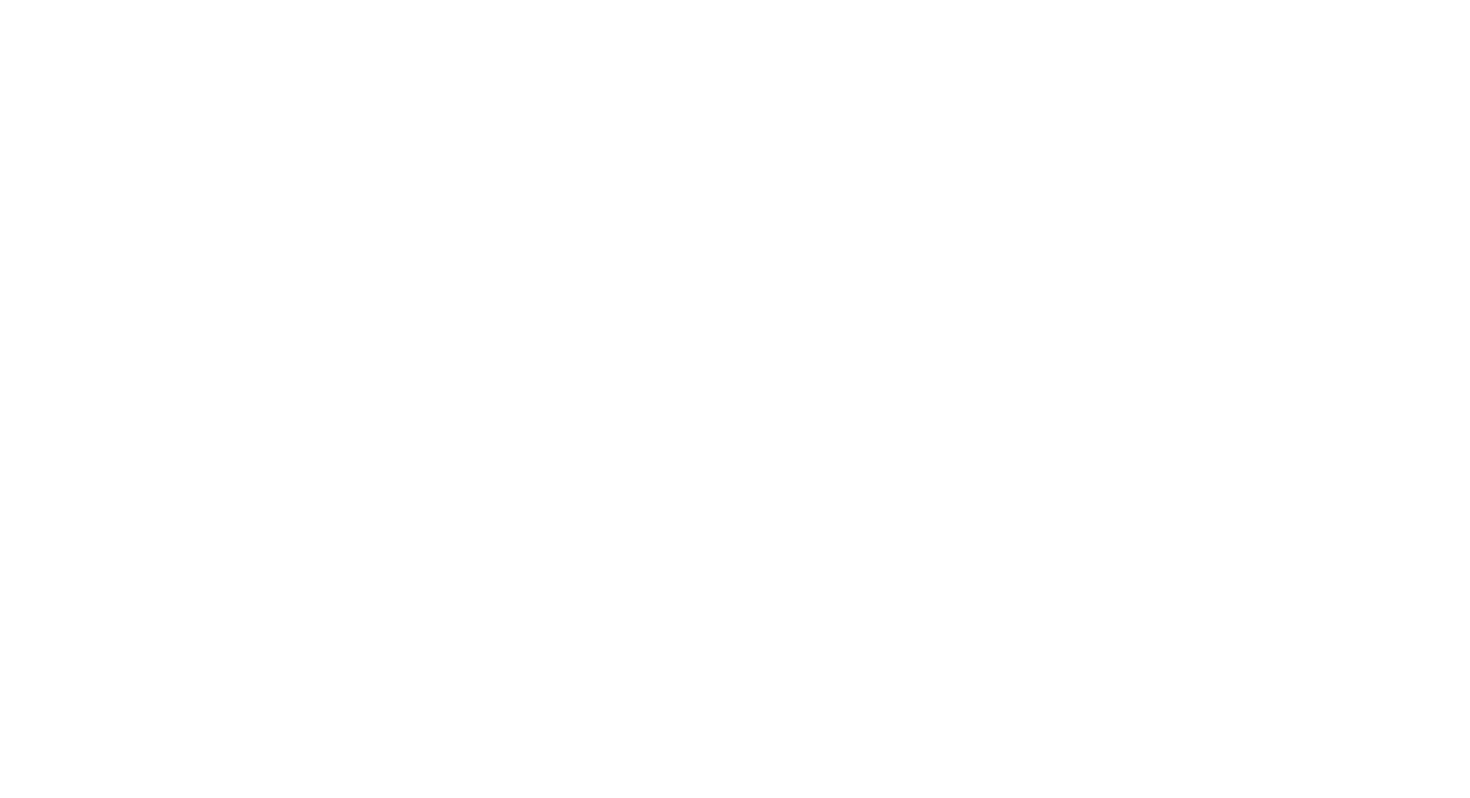 scroll, scrollTop: 0, scrollLeft: 0, axis: both 